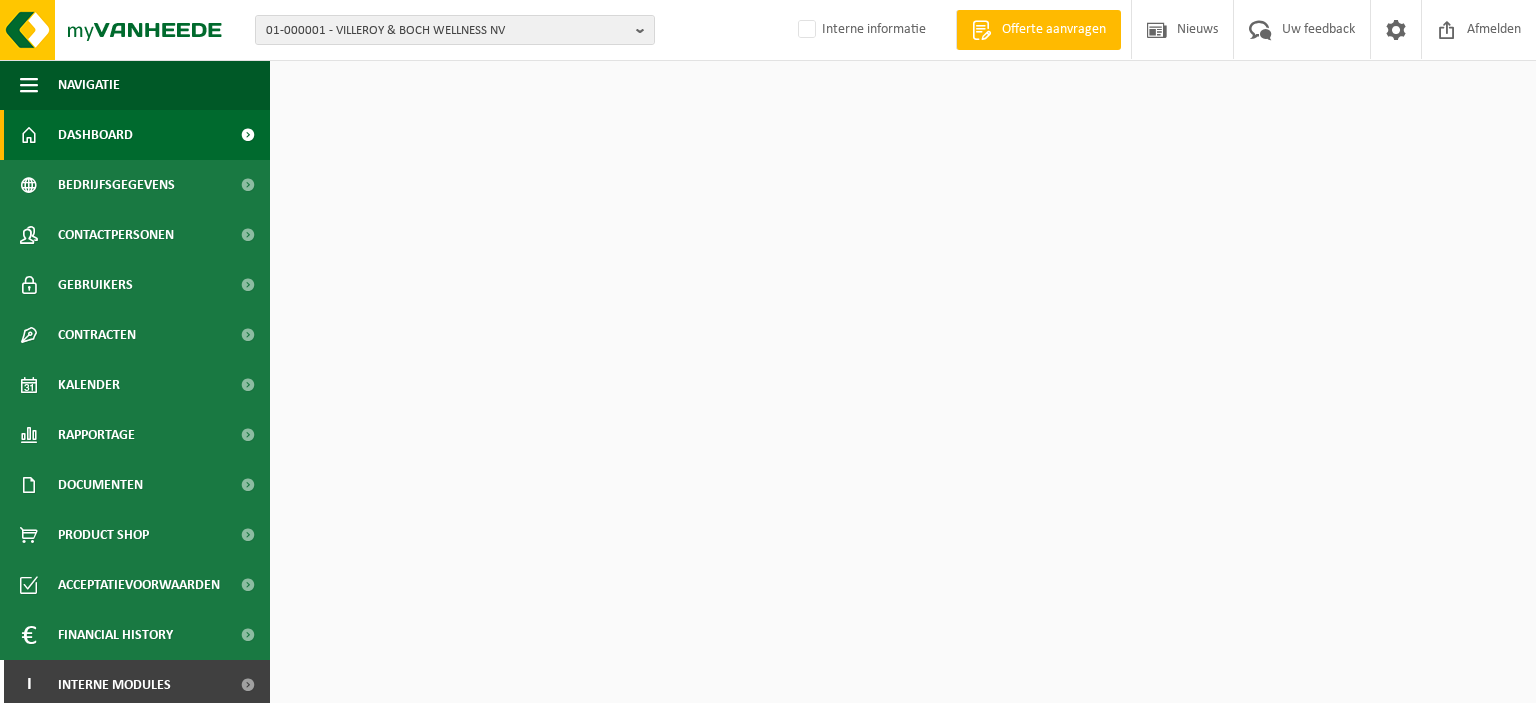 scroll, scrollTop: 0, scrollLeft: 0, axis: both 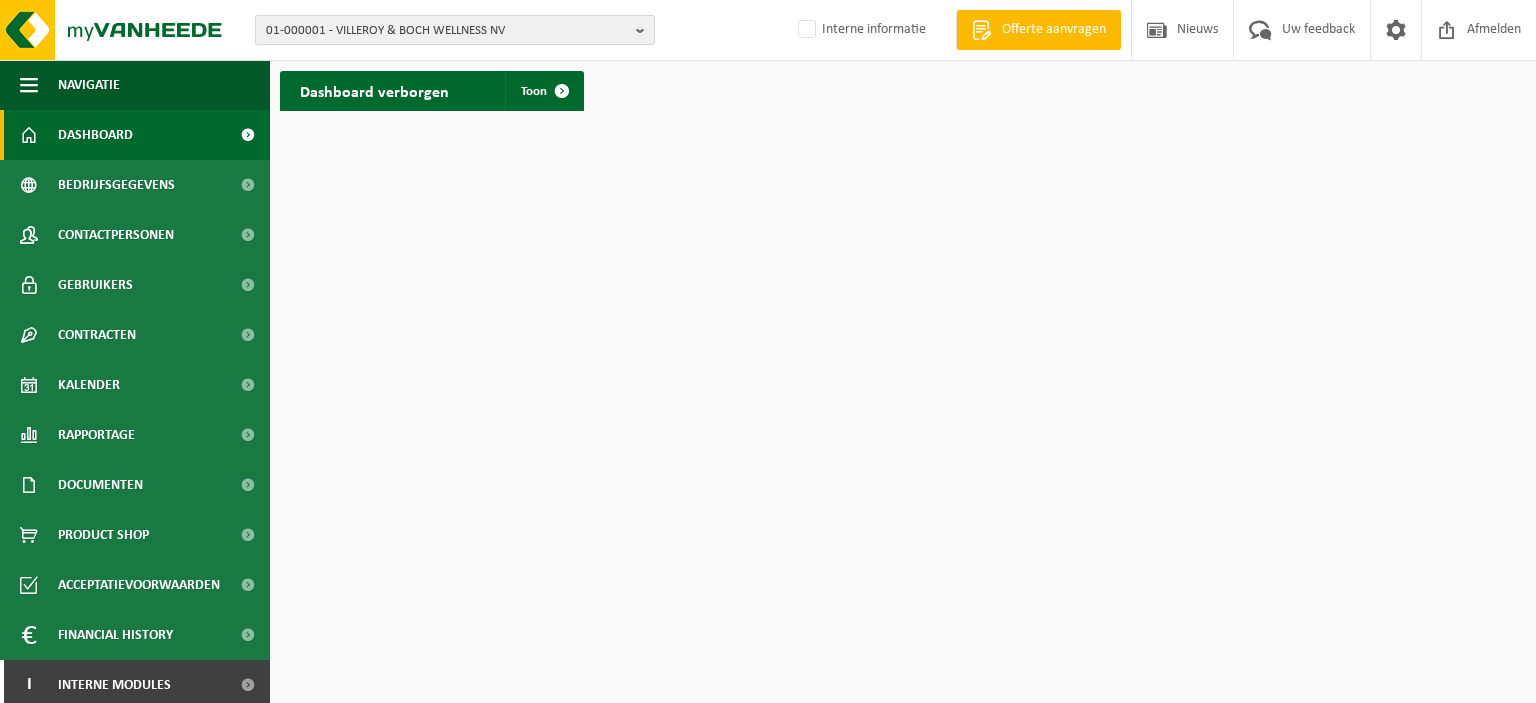 click at bounding box center [645, 30] 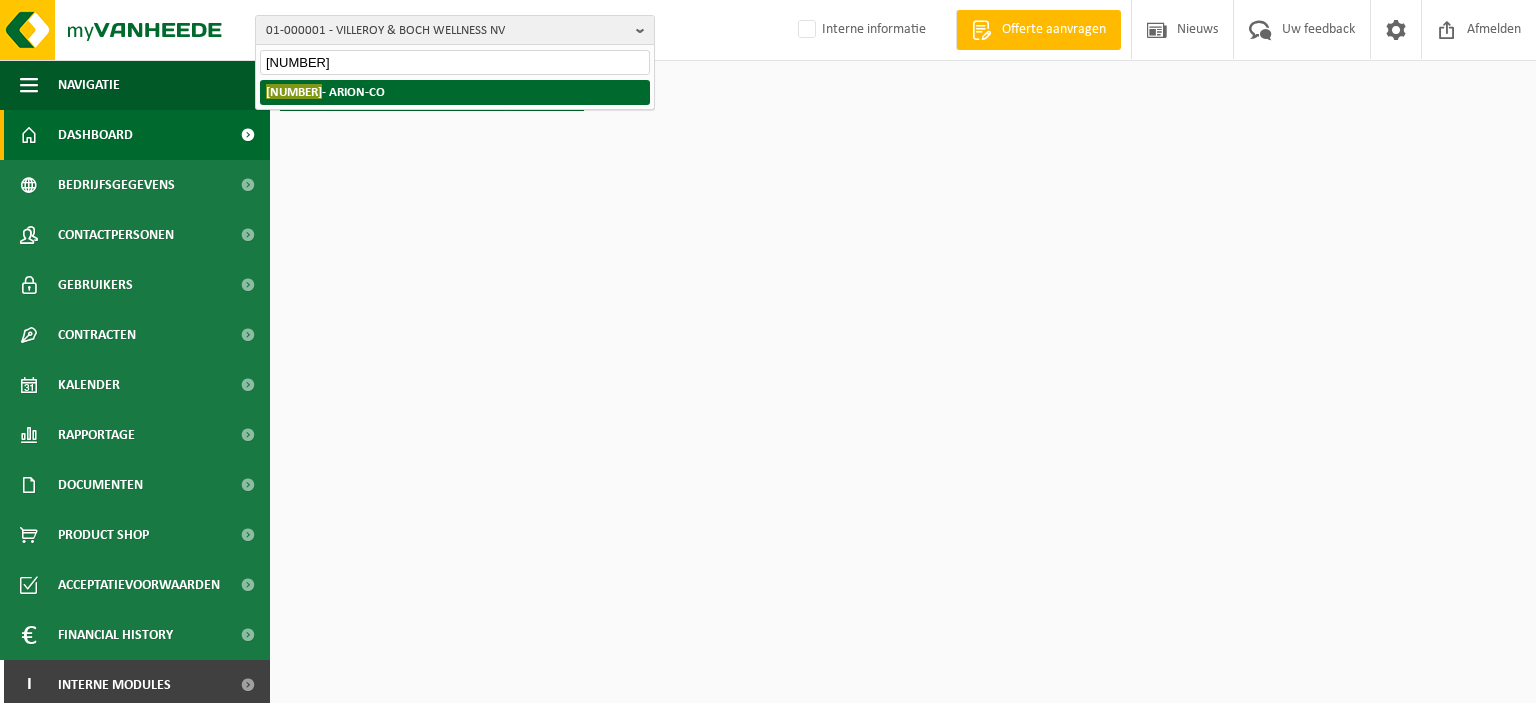 type on "10-952603" 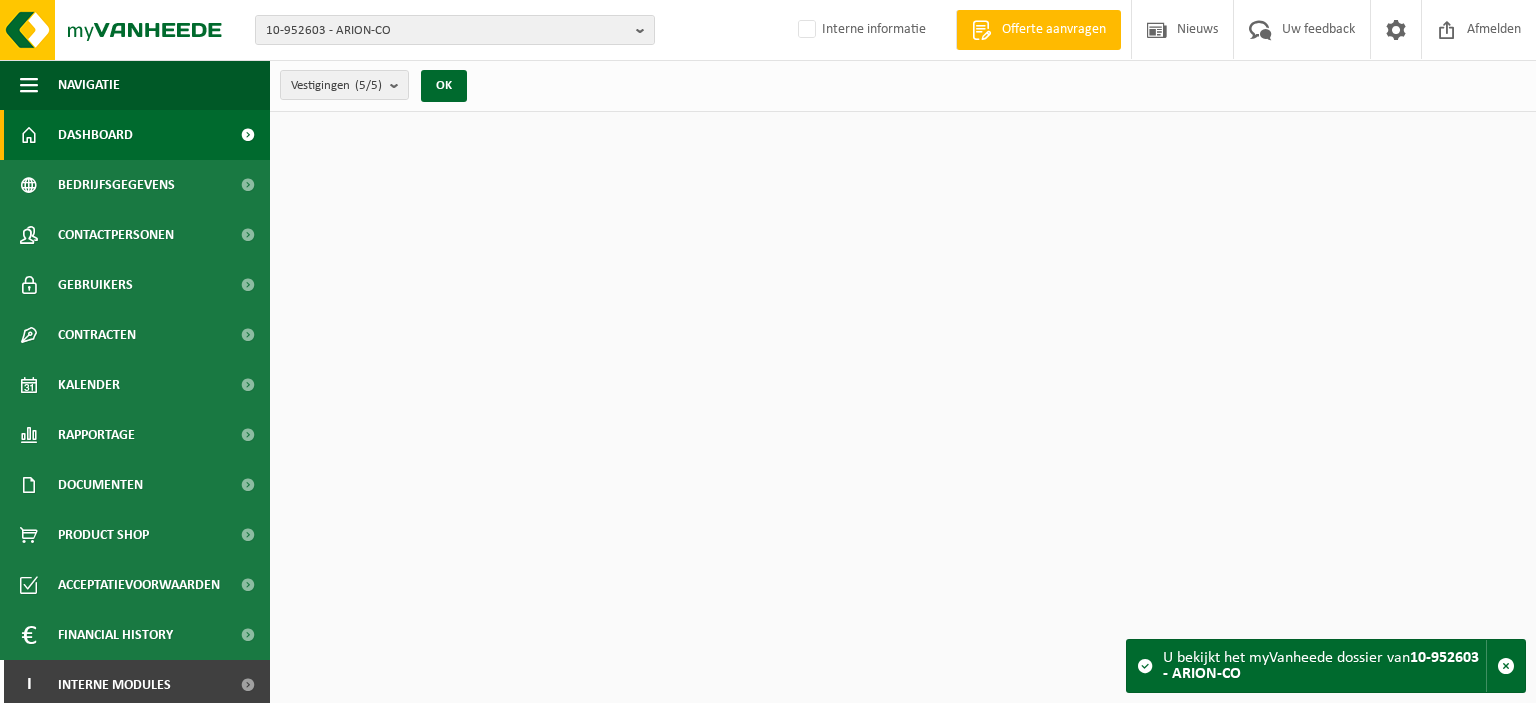 scroll, scrollTop: 0, scrollLeft: 0, axis: both 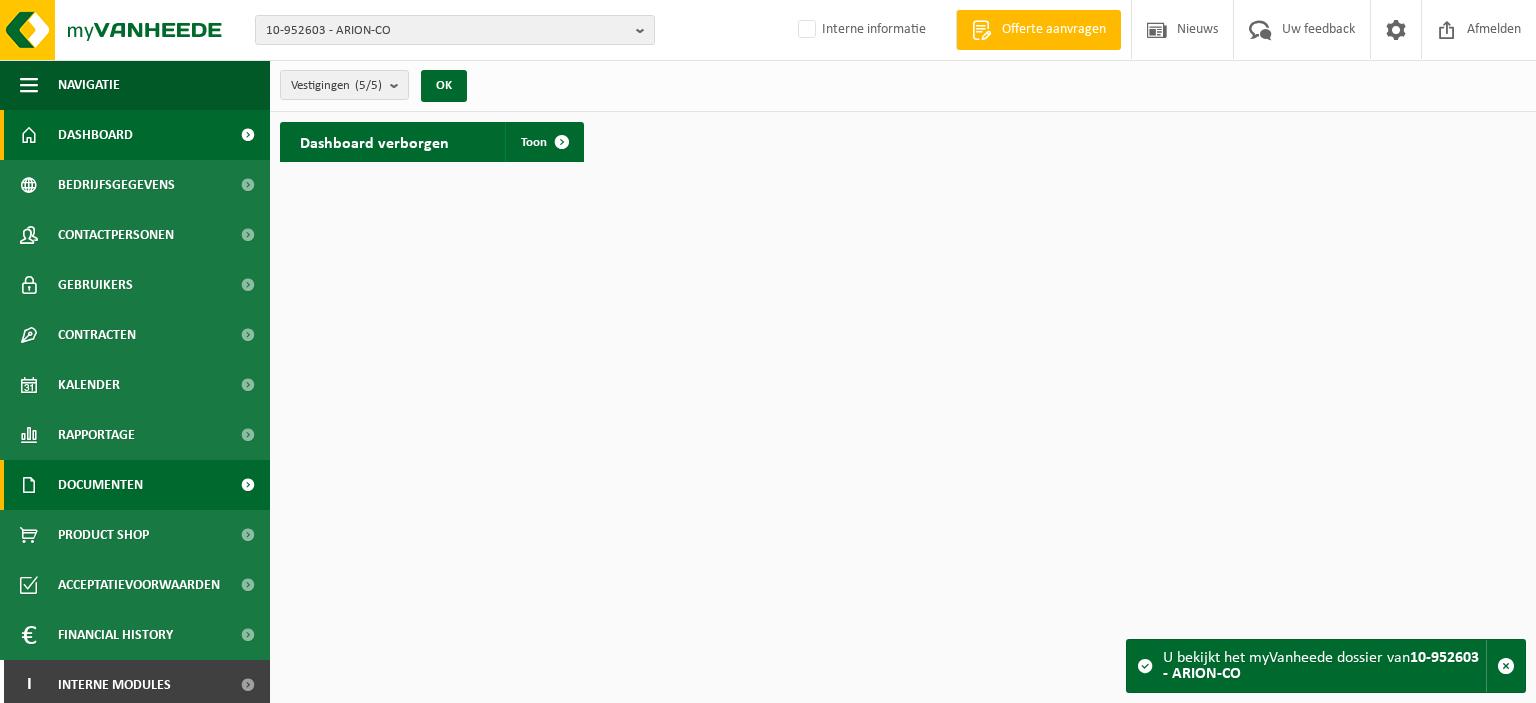 click on "Documenten" at bounding box center [100, 485] 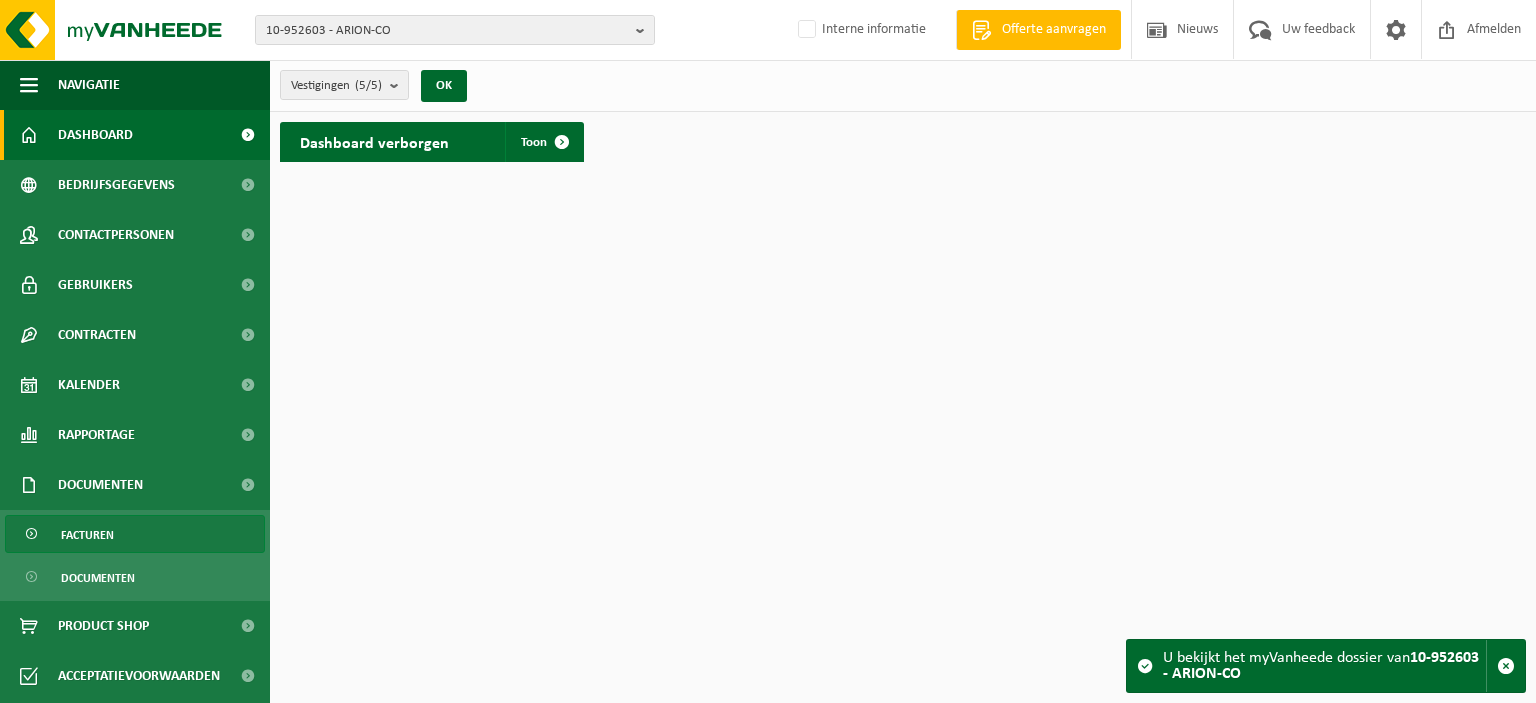 click on "Facturen" at bounding box center [87, 535] 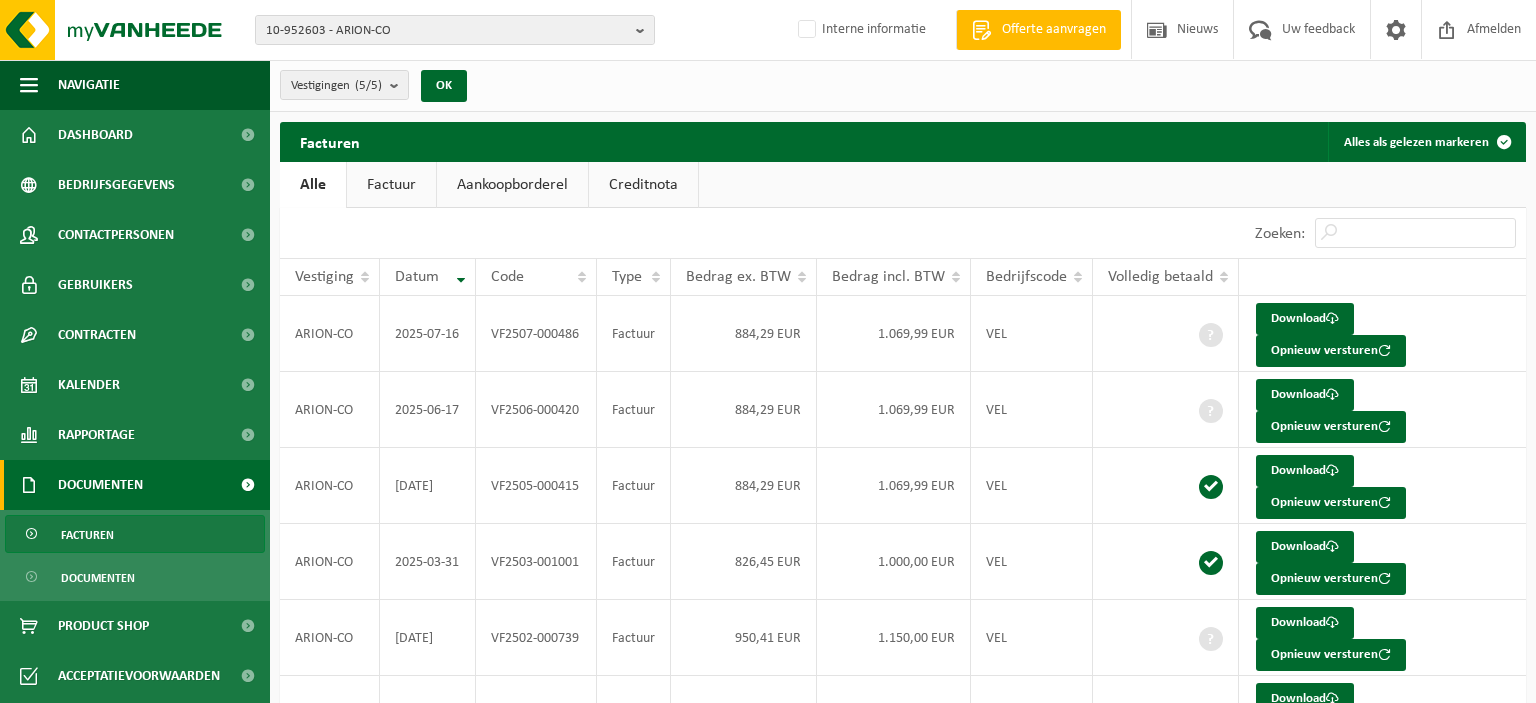 scroll, scrollTop: 0, scrollLeft: 0, axis: both 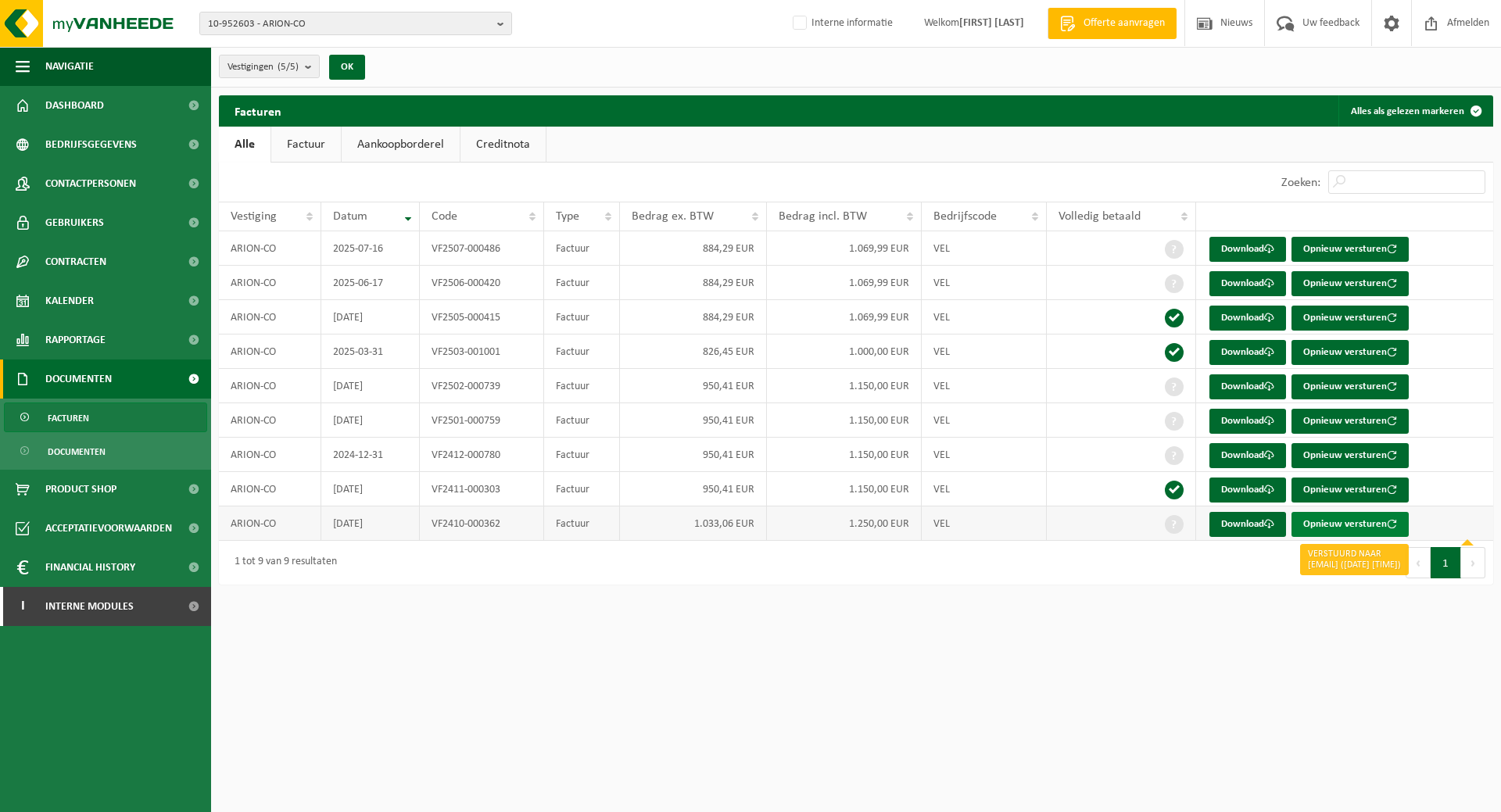 click on "Opnieuw versturen" at bounding box center (1350, 524) 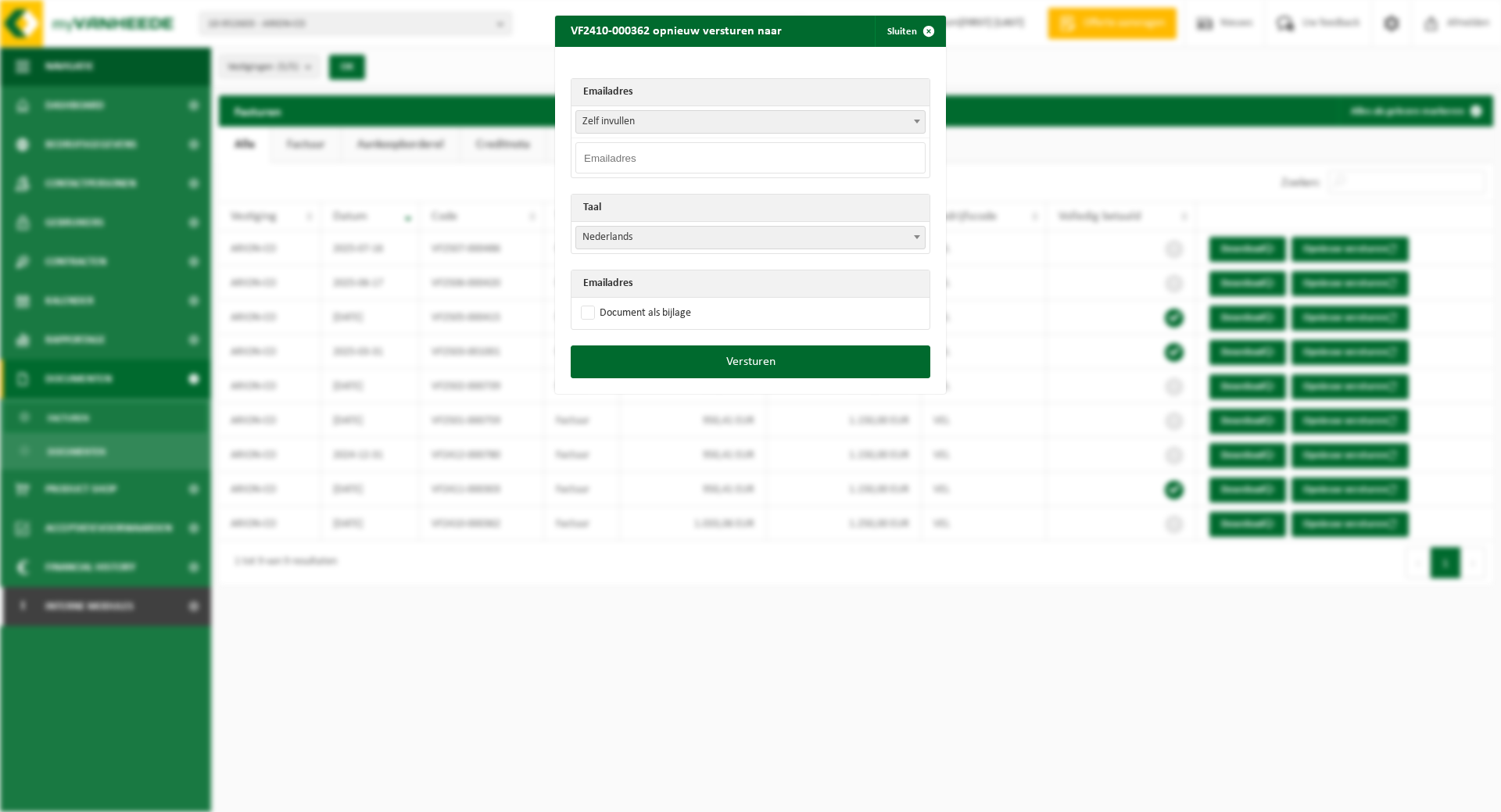 click at bounding box center (750, 158) 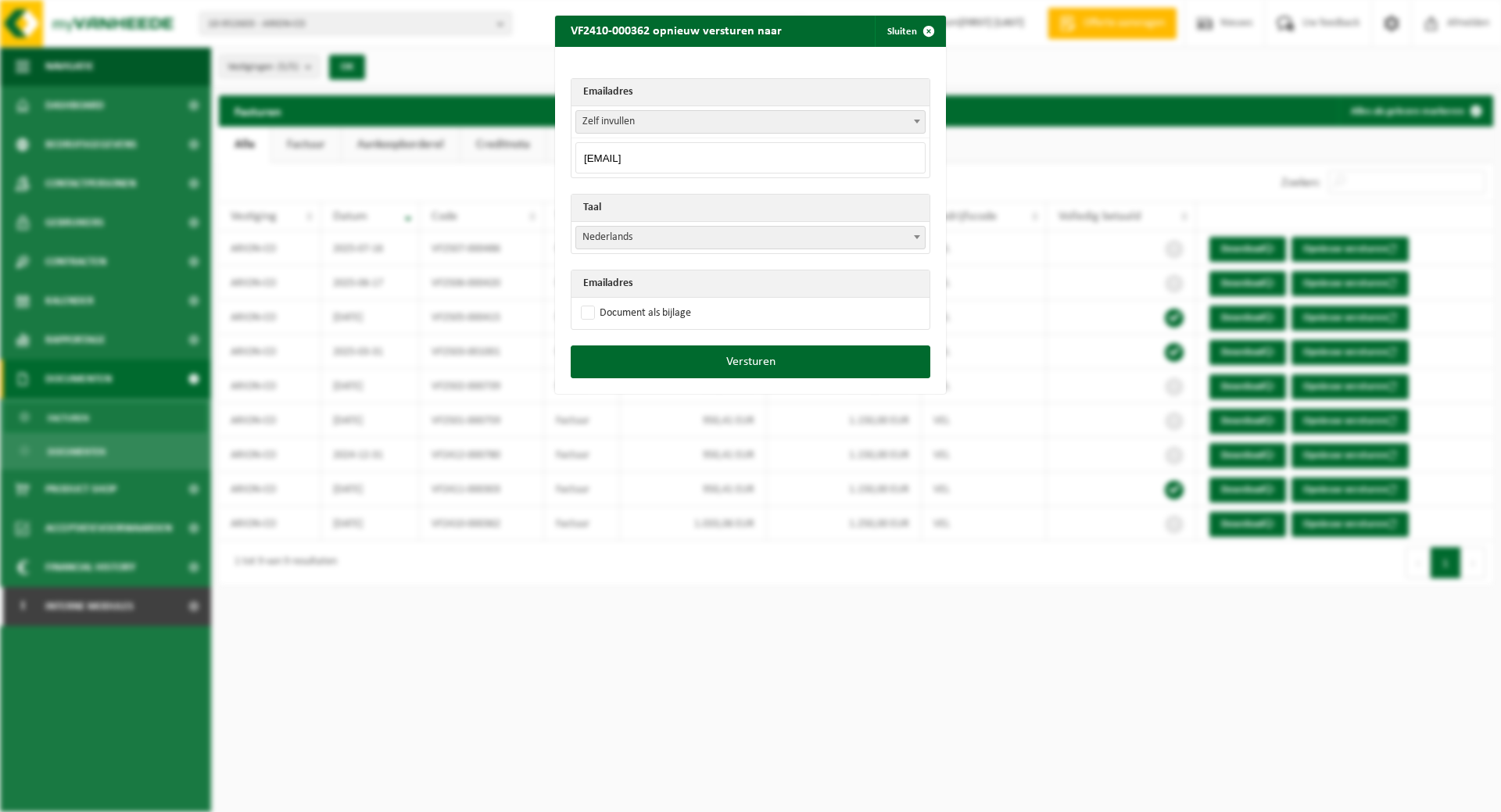 type on "[EMAIL]" 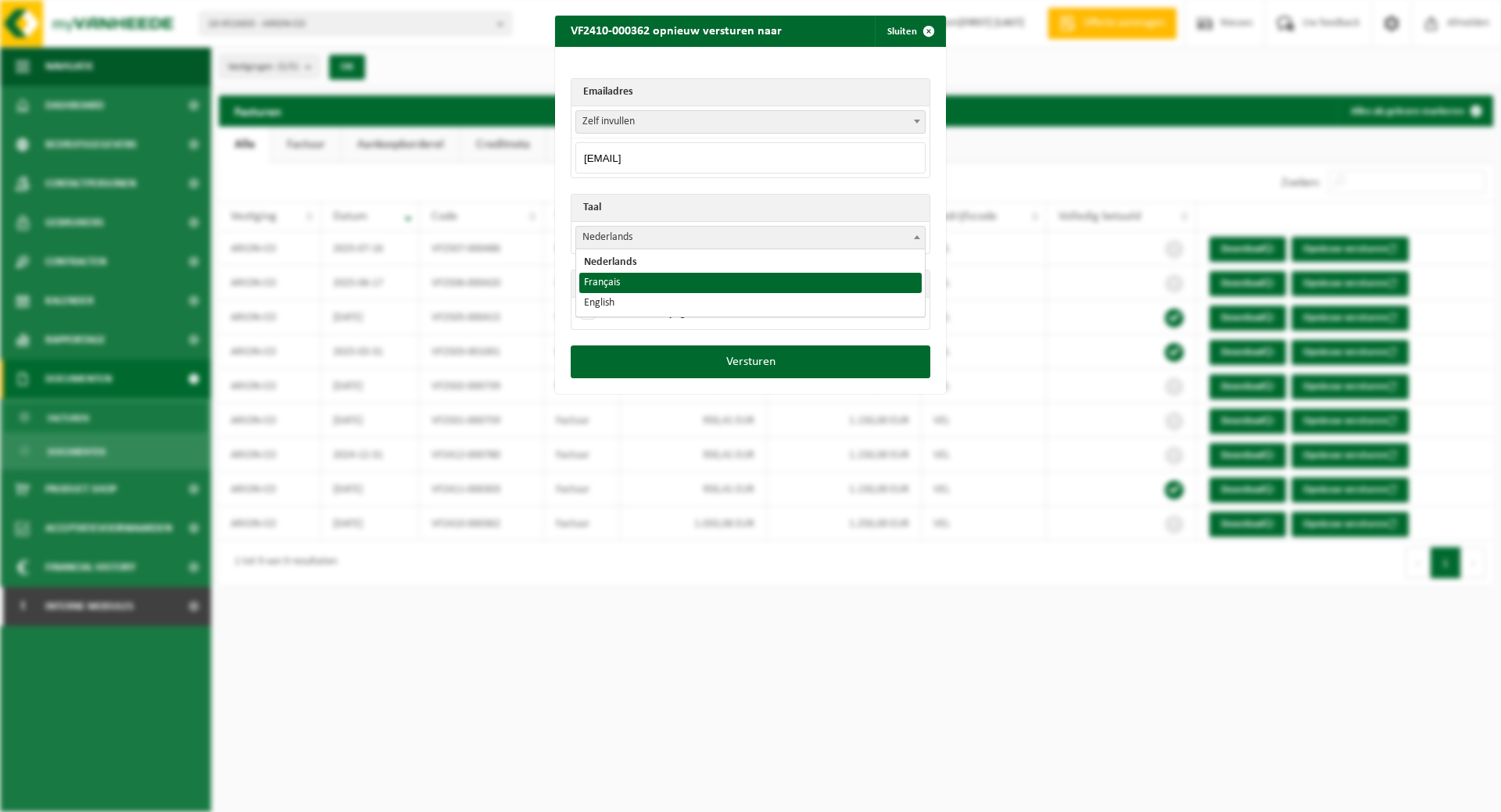 select on "fr" 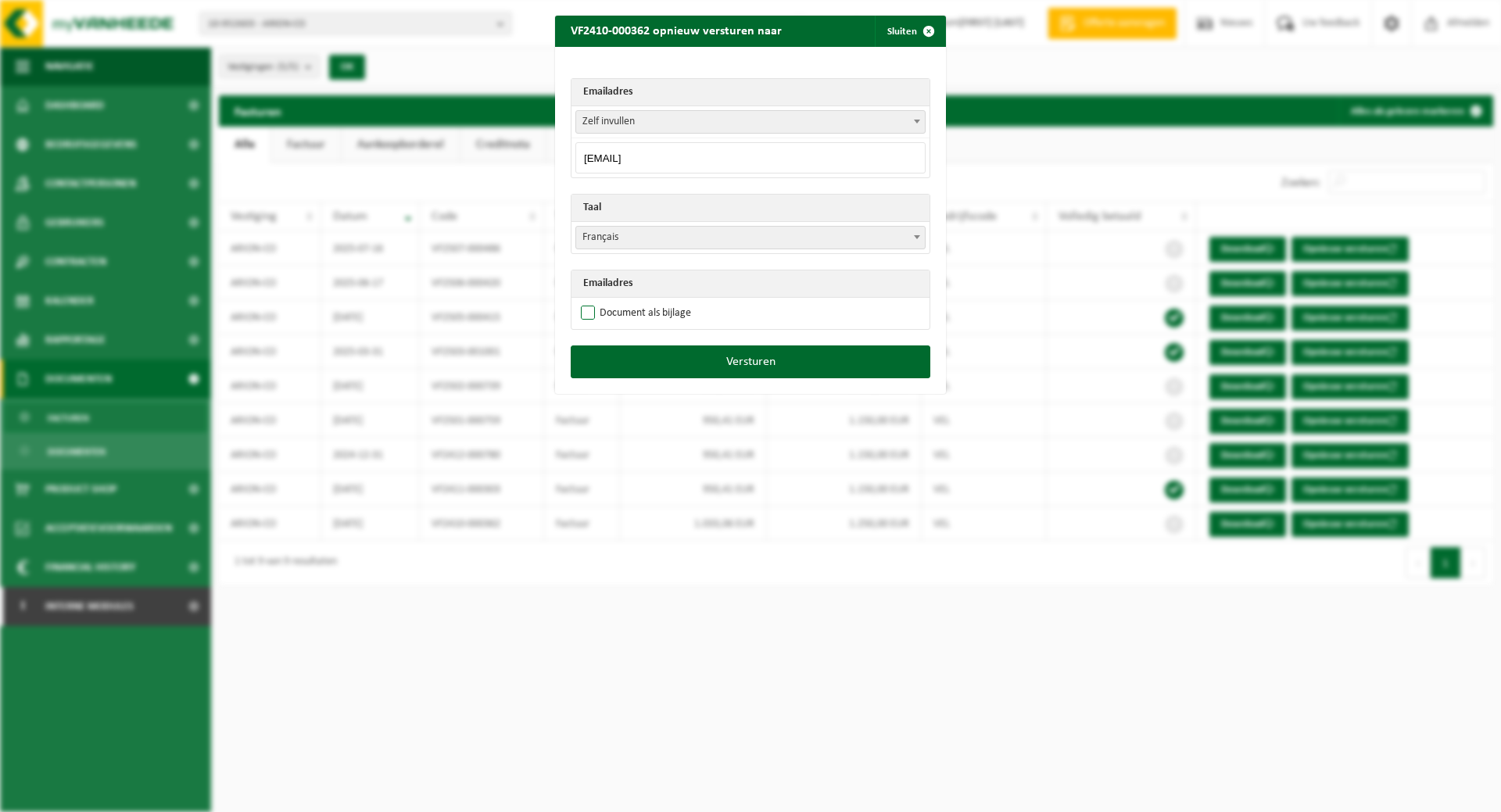 click on "Document als bijlage" at bounding box center [634, 313] 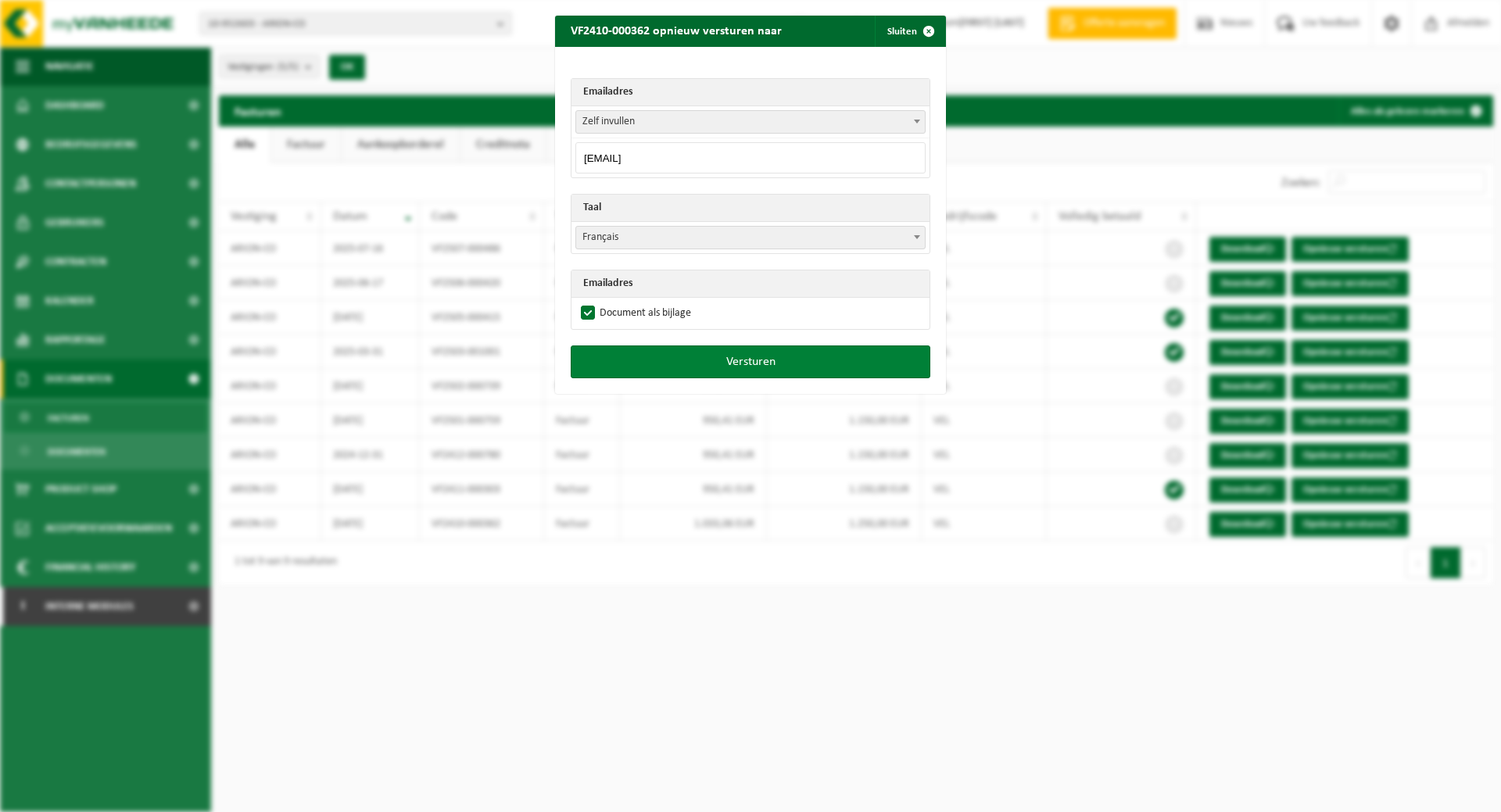 click on "Versturen" at bounding box center (750, 362) 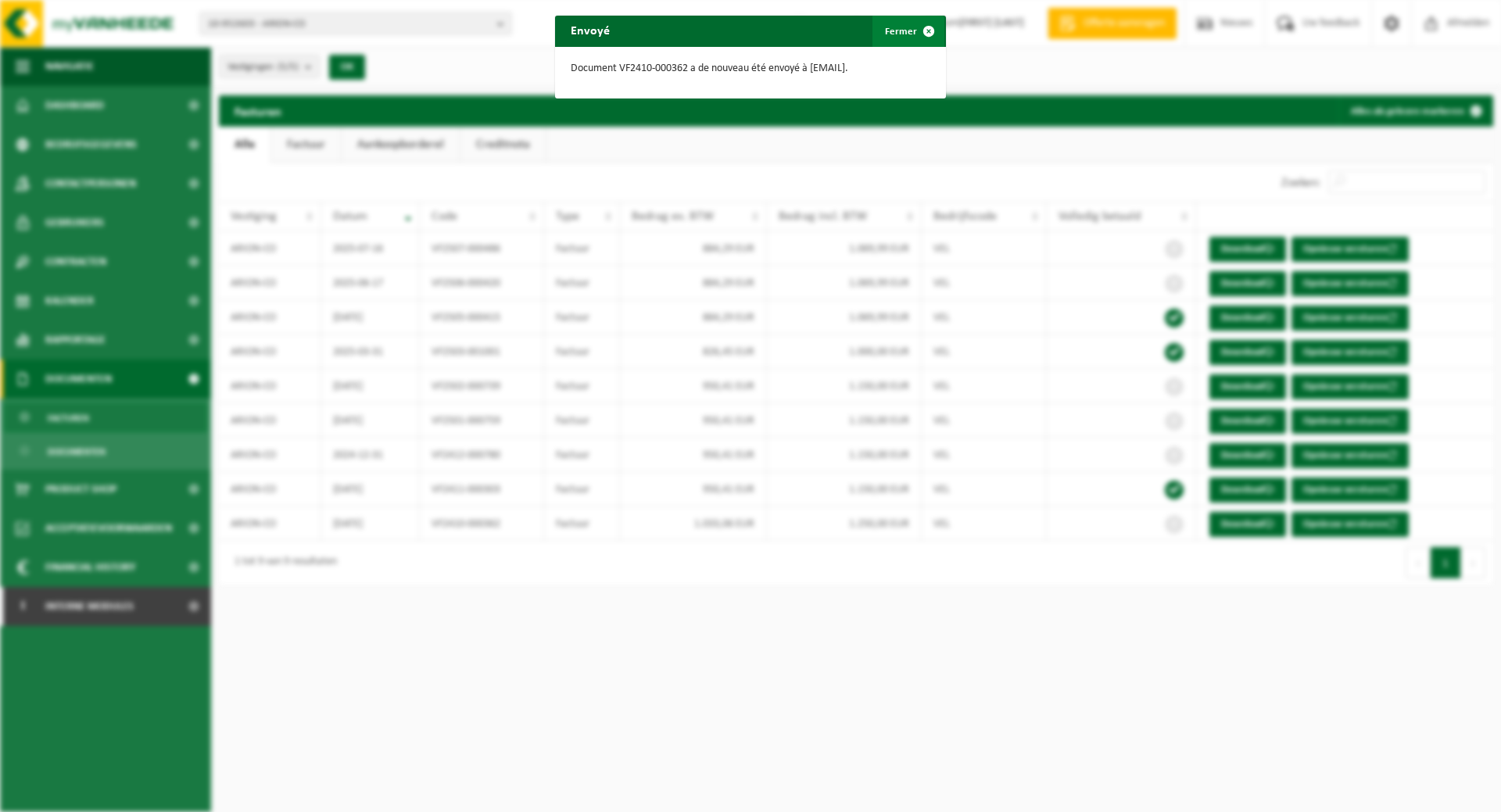 click at bounding box center (929, 31) 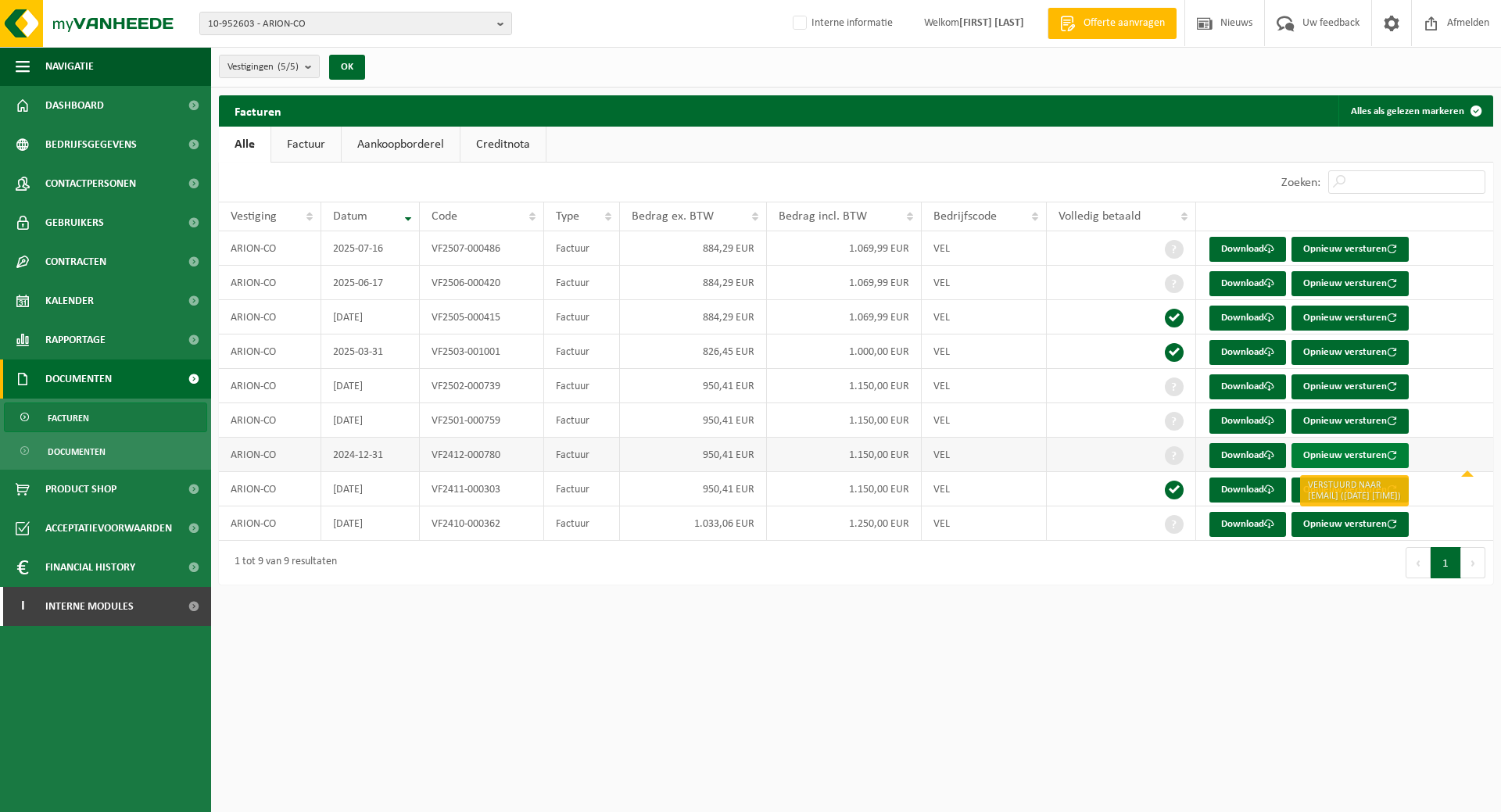 click on "Opnieuw versturen" at bounding box center [1350, 456] 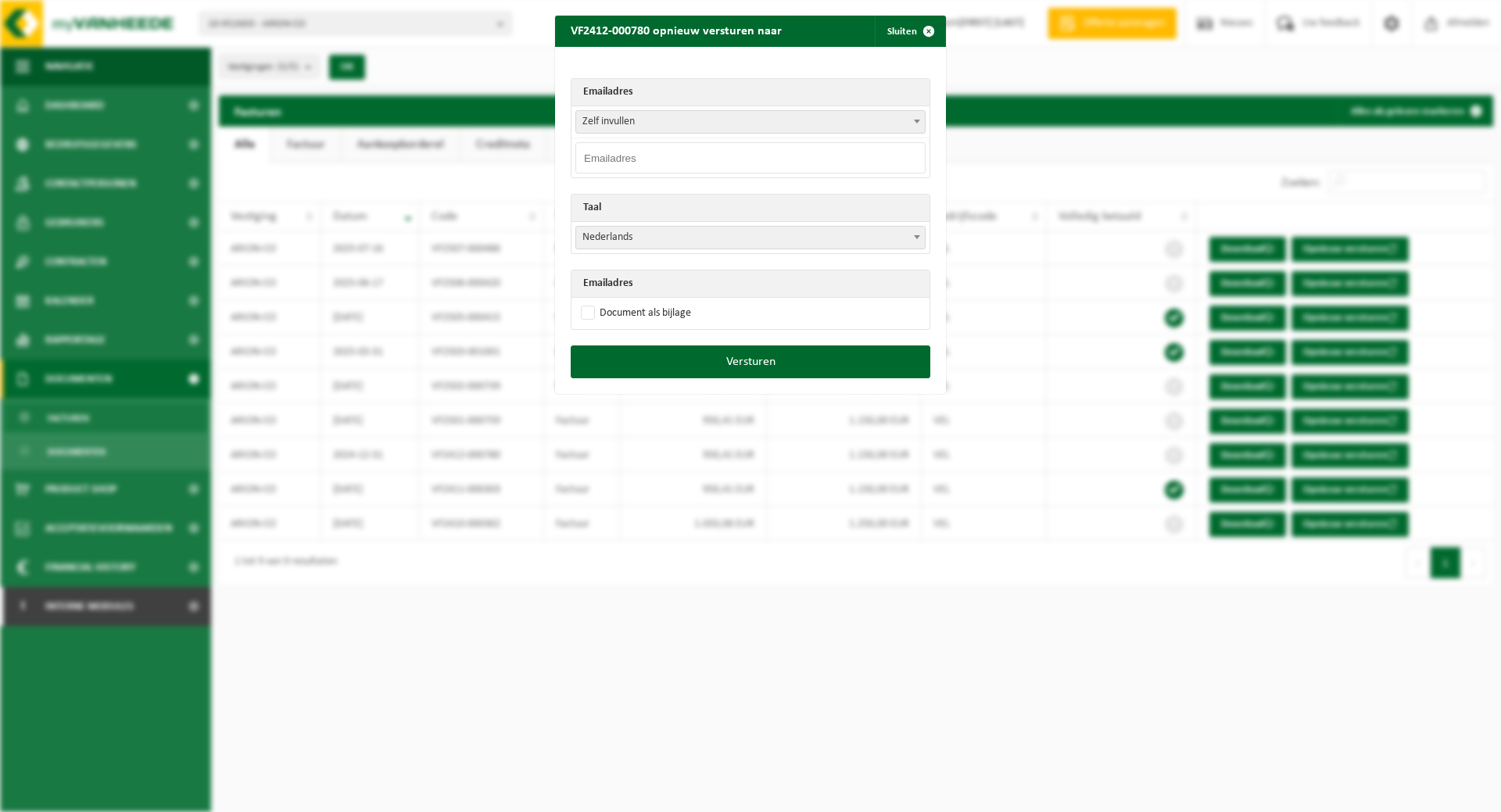 click at bounding box center [750, 158] 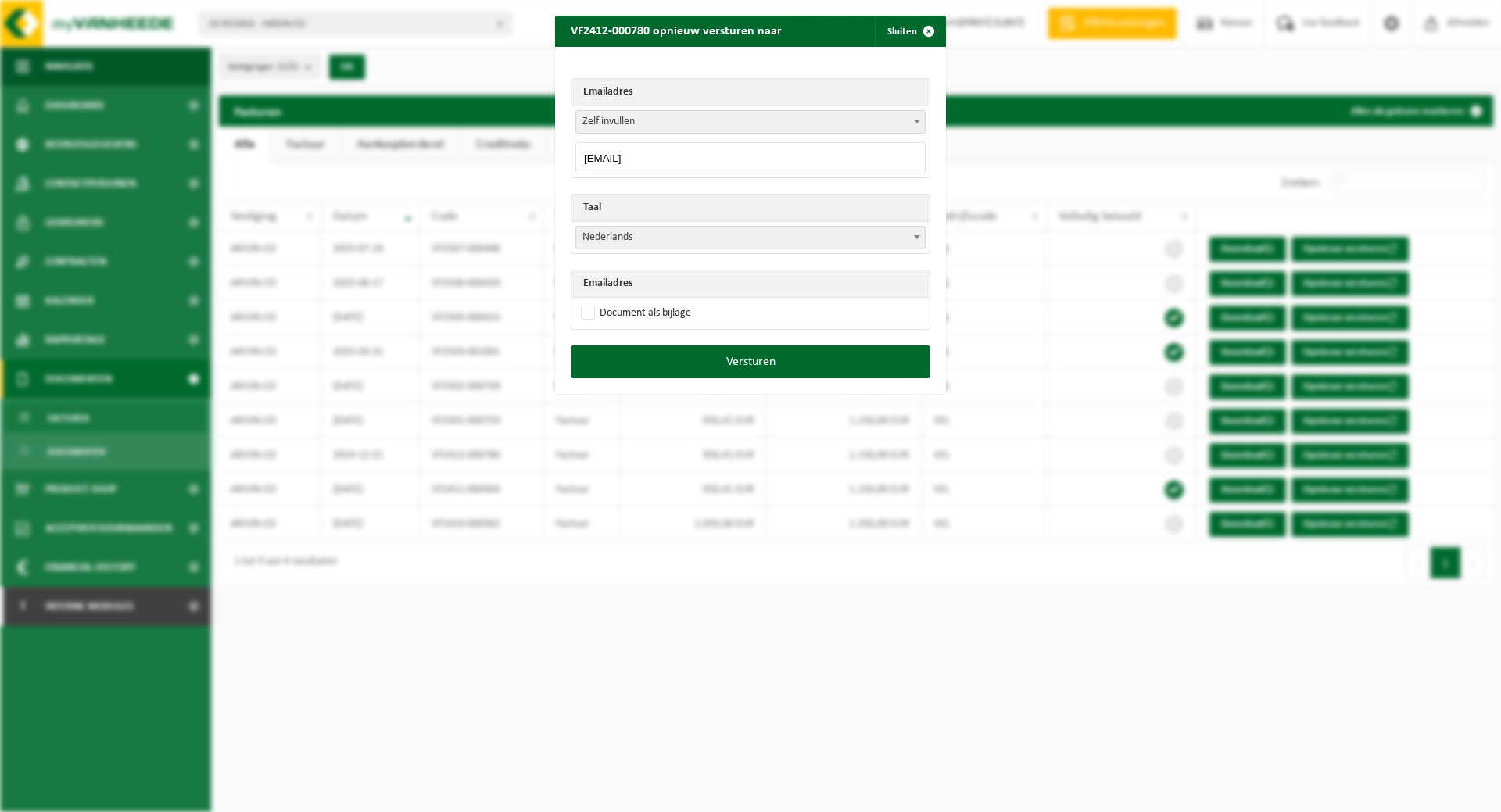 type on "[EMAIL]" 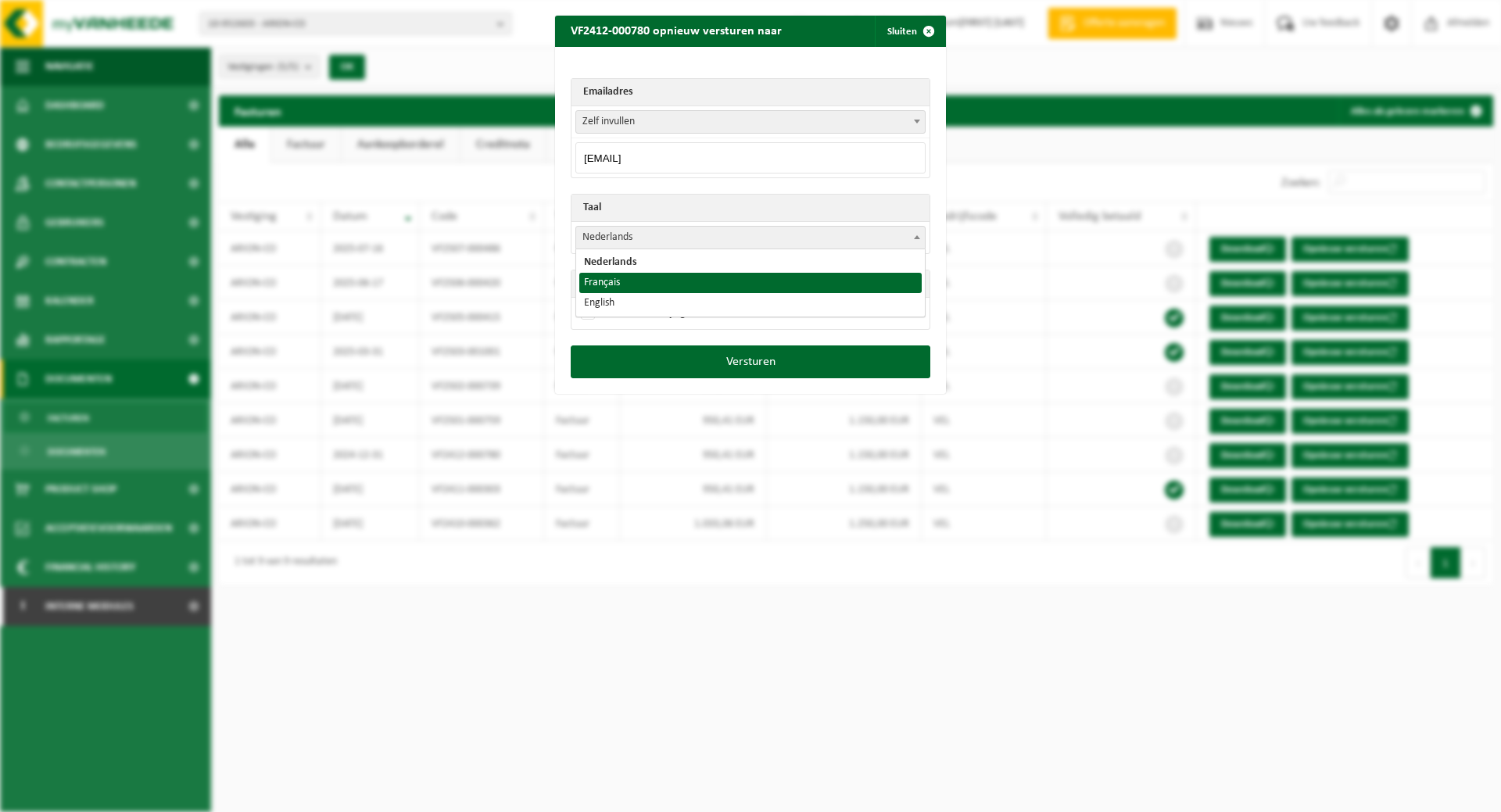 select on "fr" 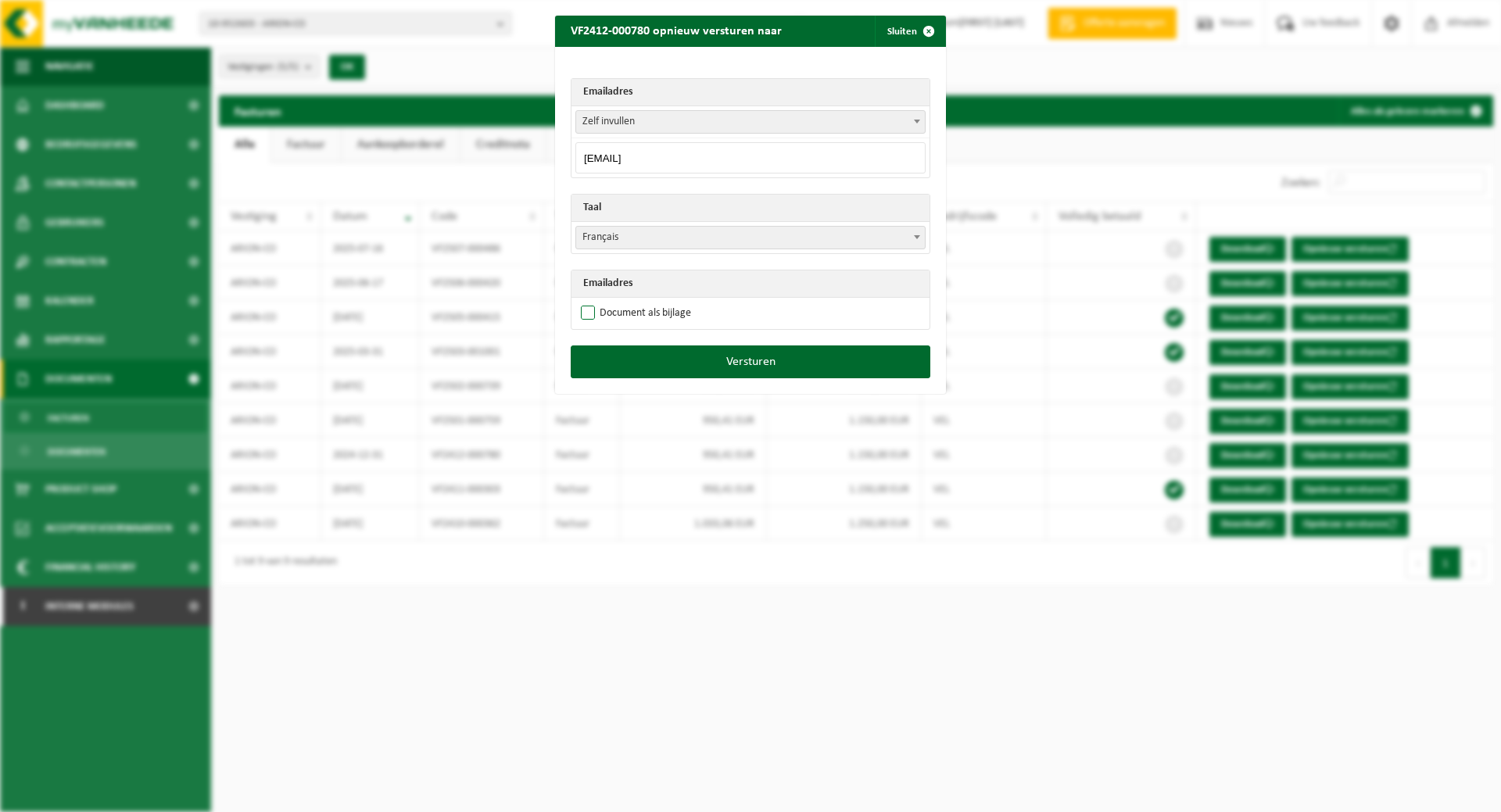 click on "Document als bijlage" at bounding box center (634, 313) 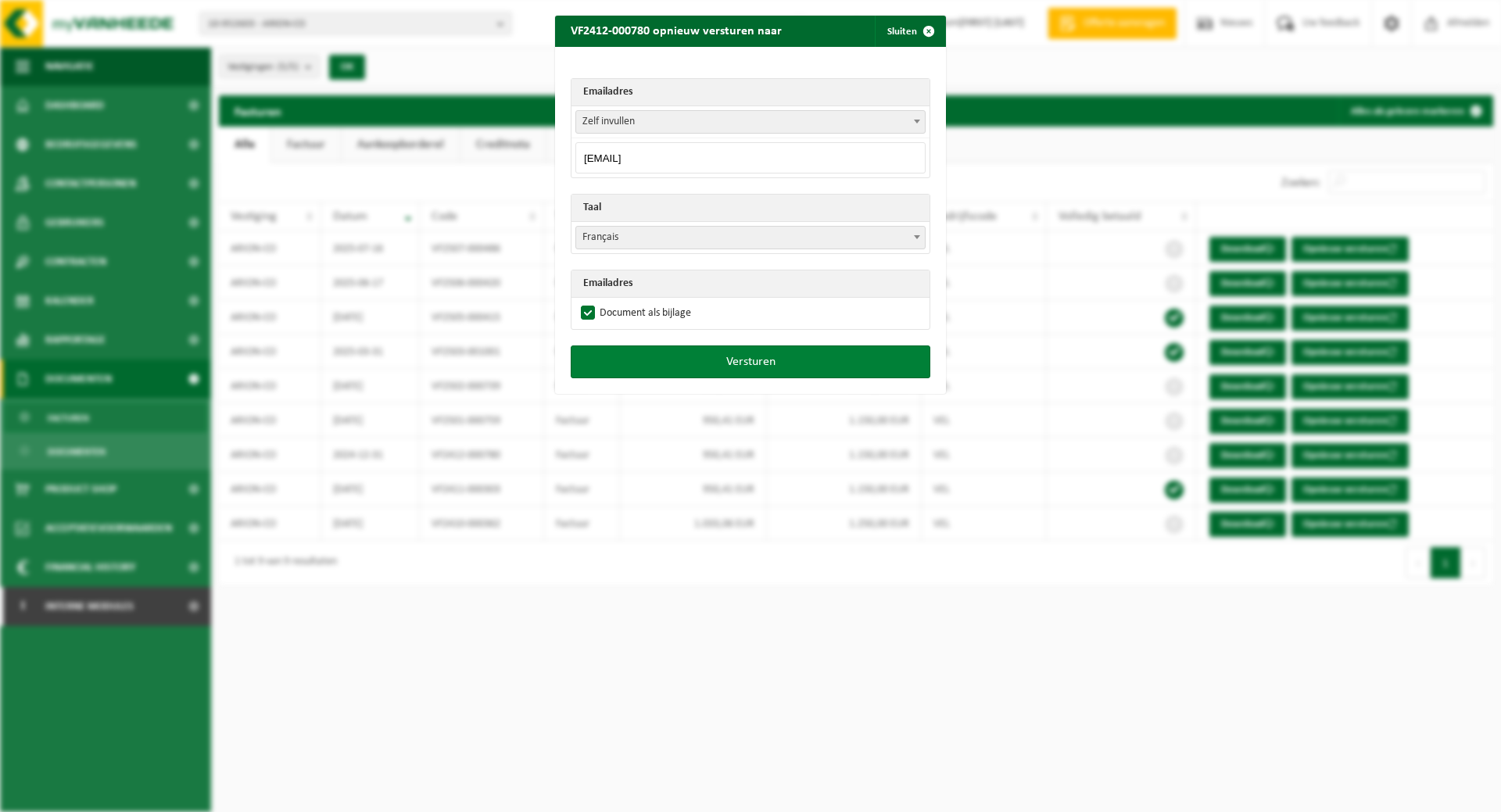click on "Versturen" at bounding box center (750, 362) 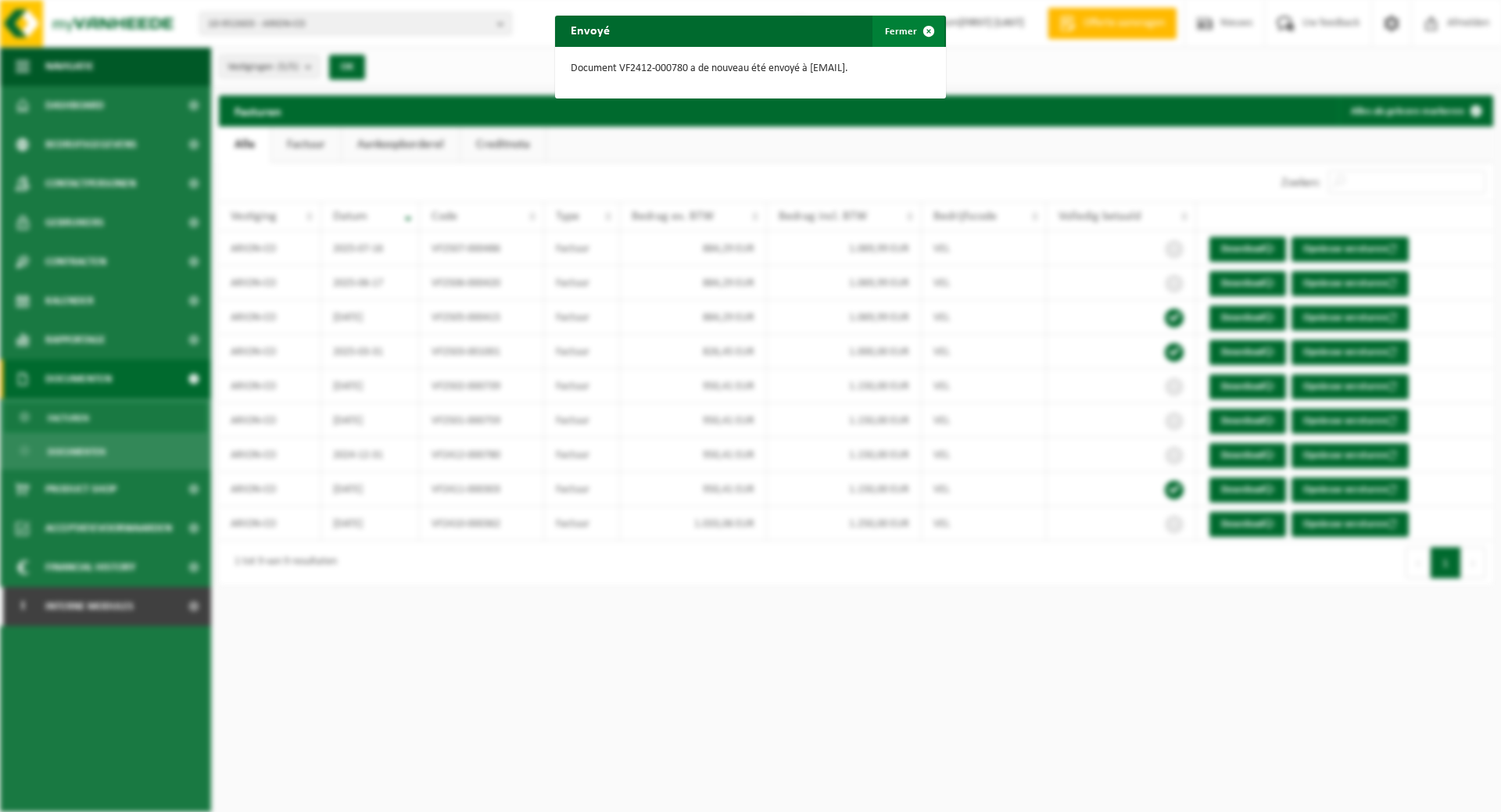 click at bounding box center [929, 31] 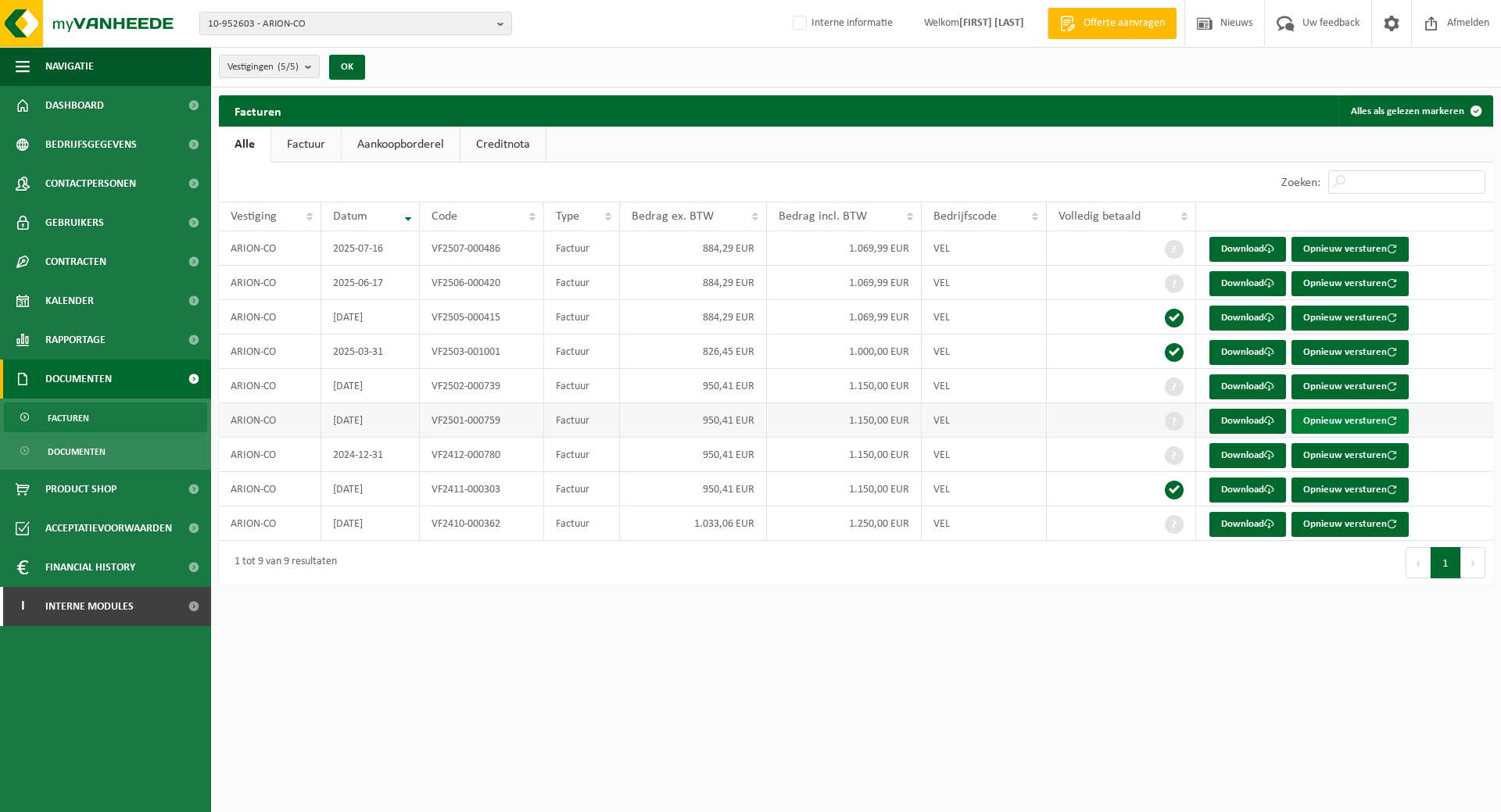 click on "Opnieuw versturen" at bounding box center (1350, 421) 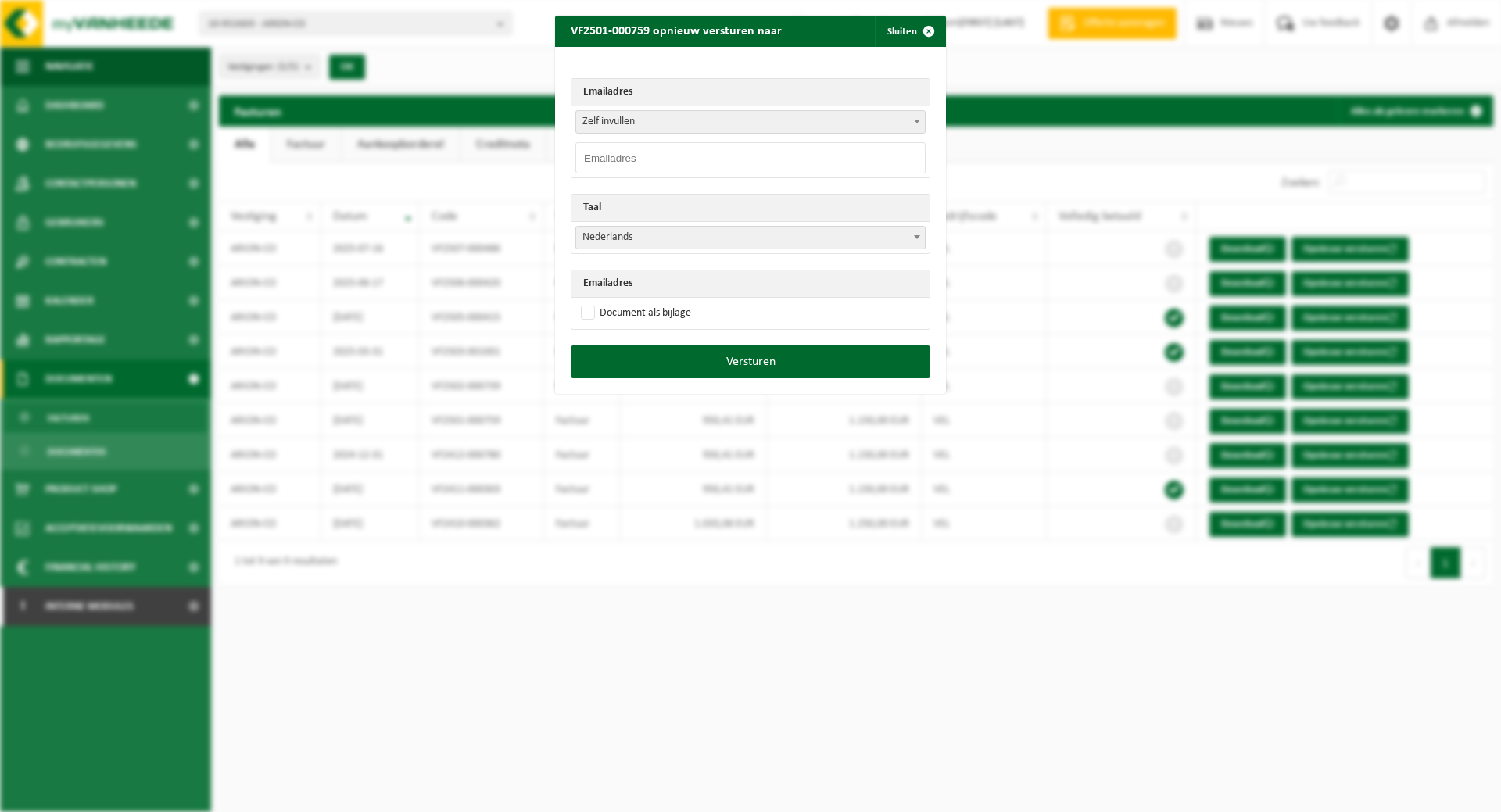 click at bounding box center (750, 158) 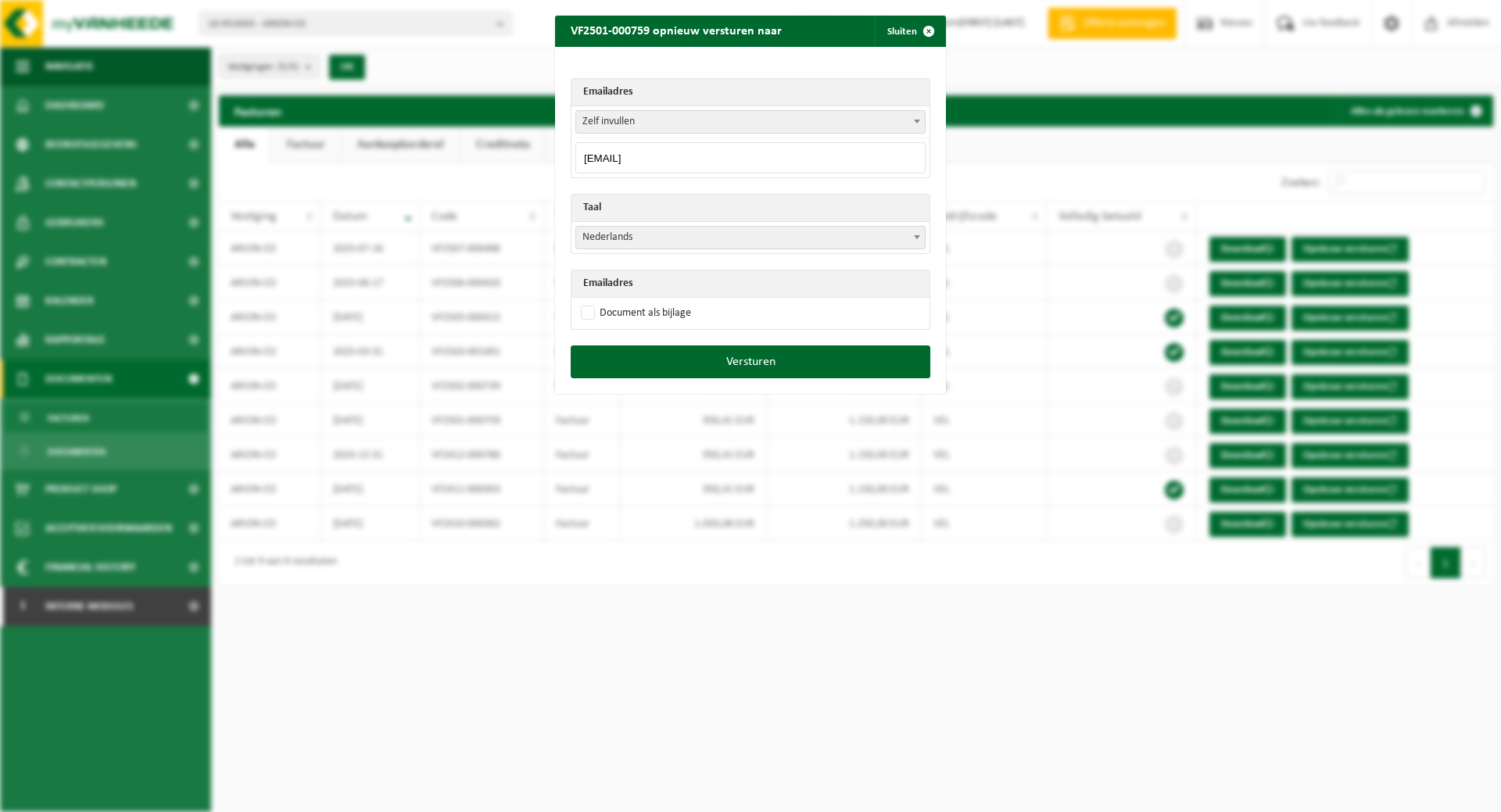 type on "[EMAIL]" 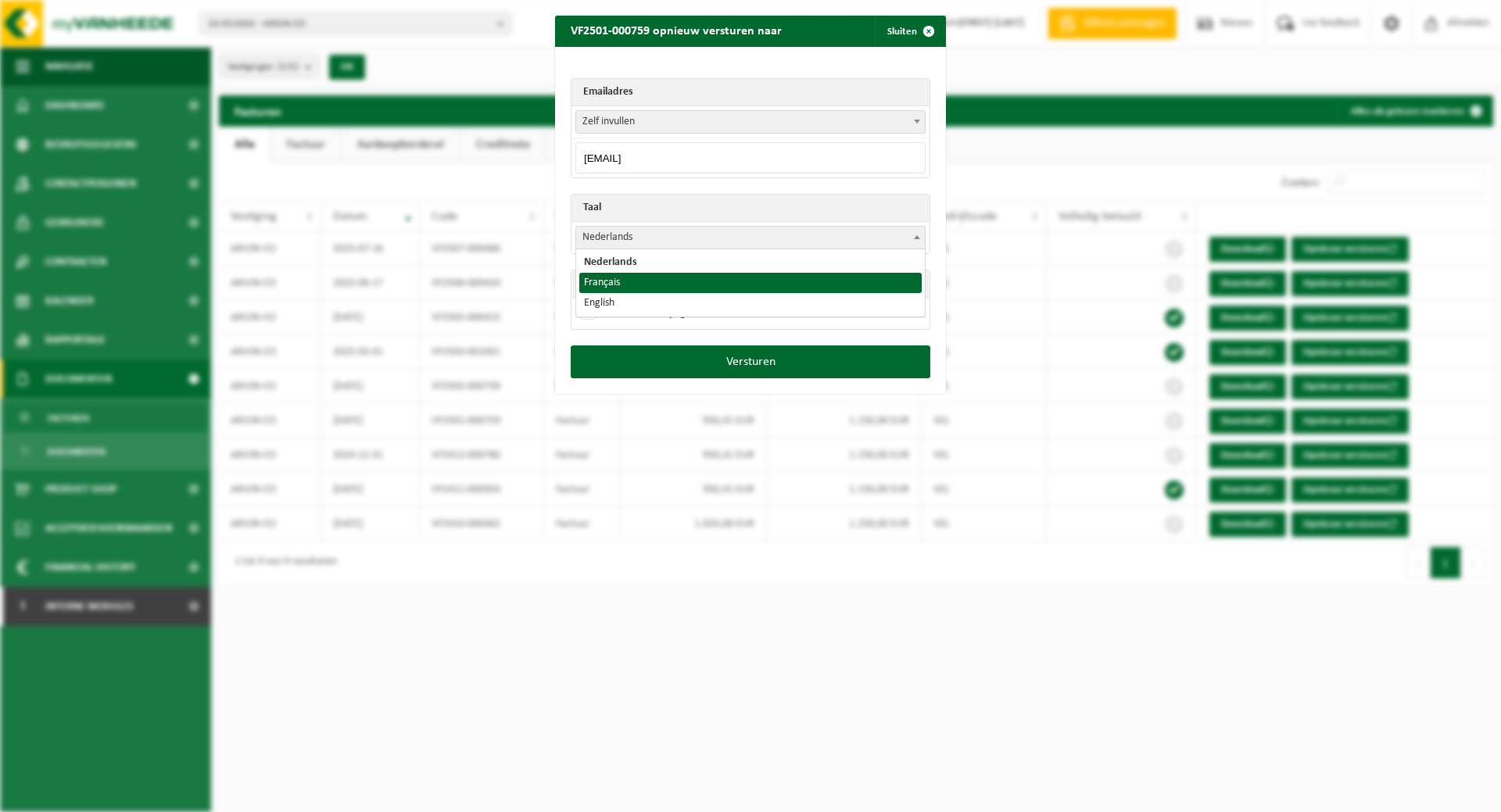 drag, startPoint x: 764, startPoint y: 294, endPoint x: 761, endPoint y: 286, distance: 8.544004 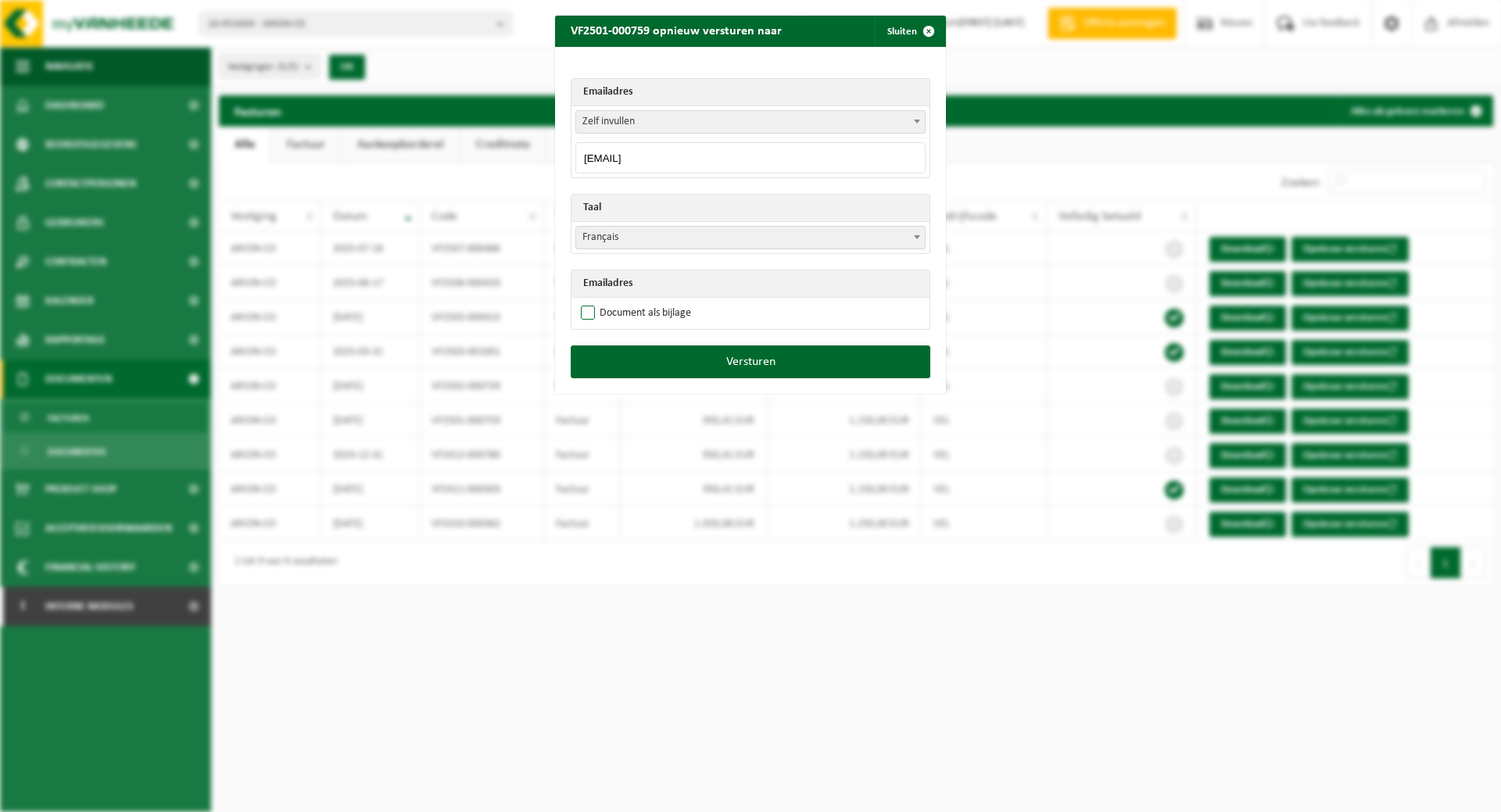 click on "Document als bijlage" at bounding box center [634, 313] 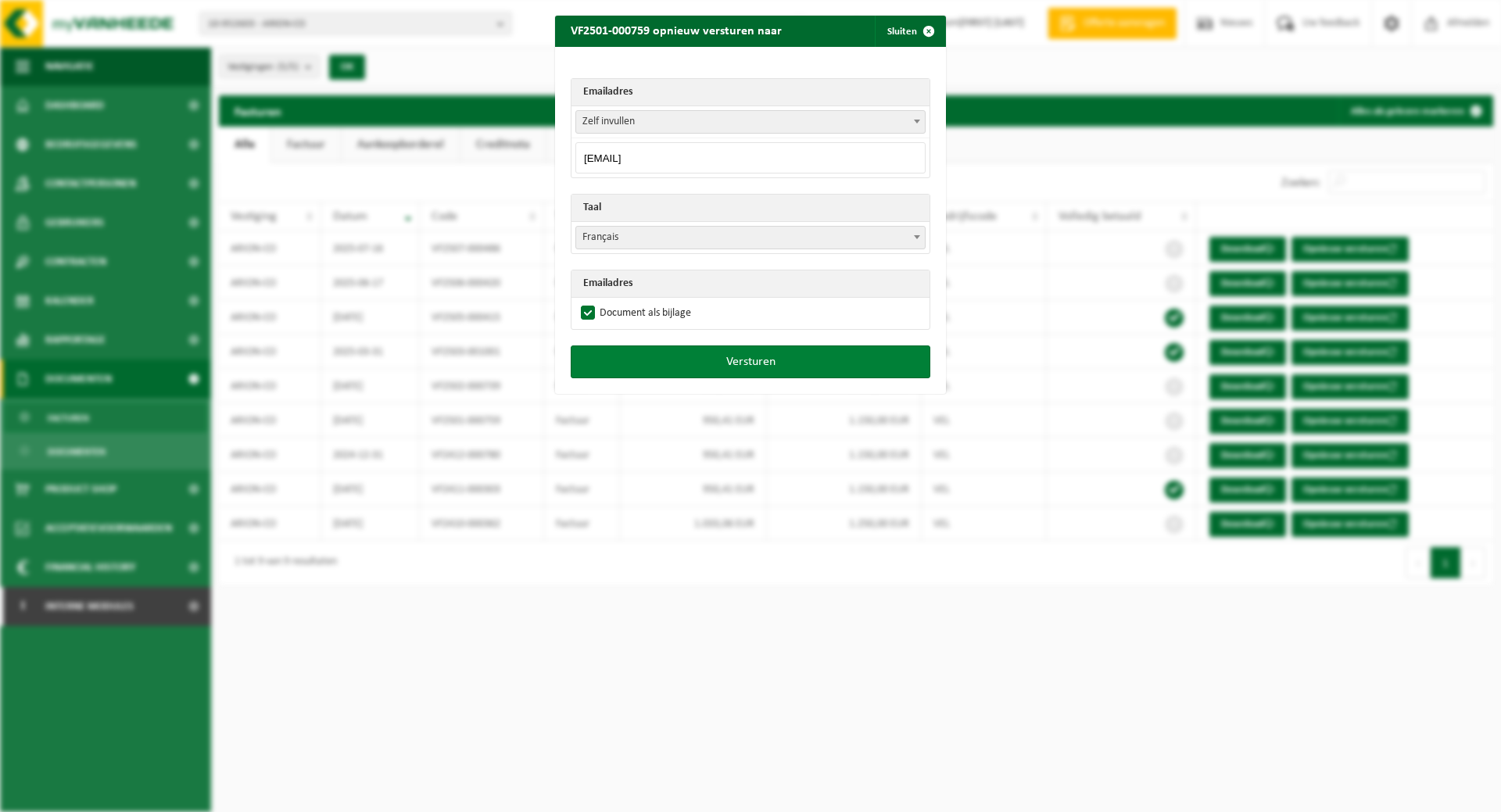 click on "Versturen" at bounding box center [750, 362] 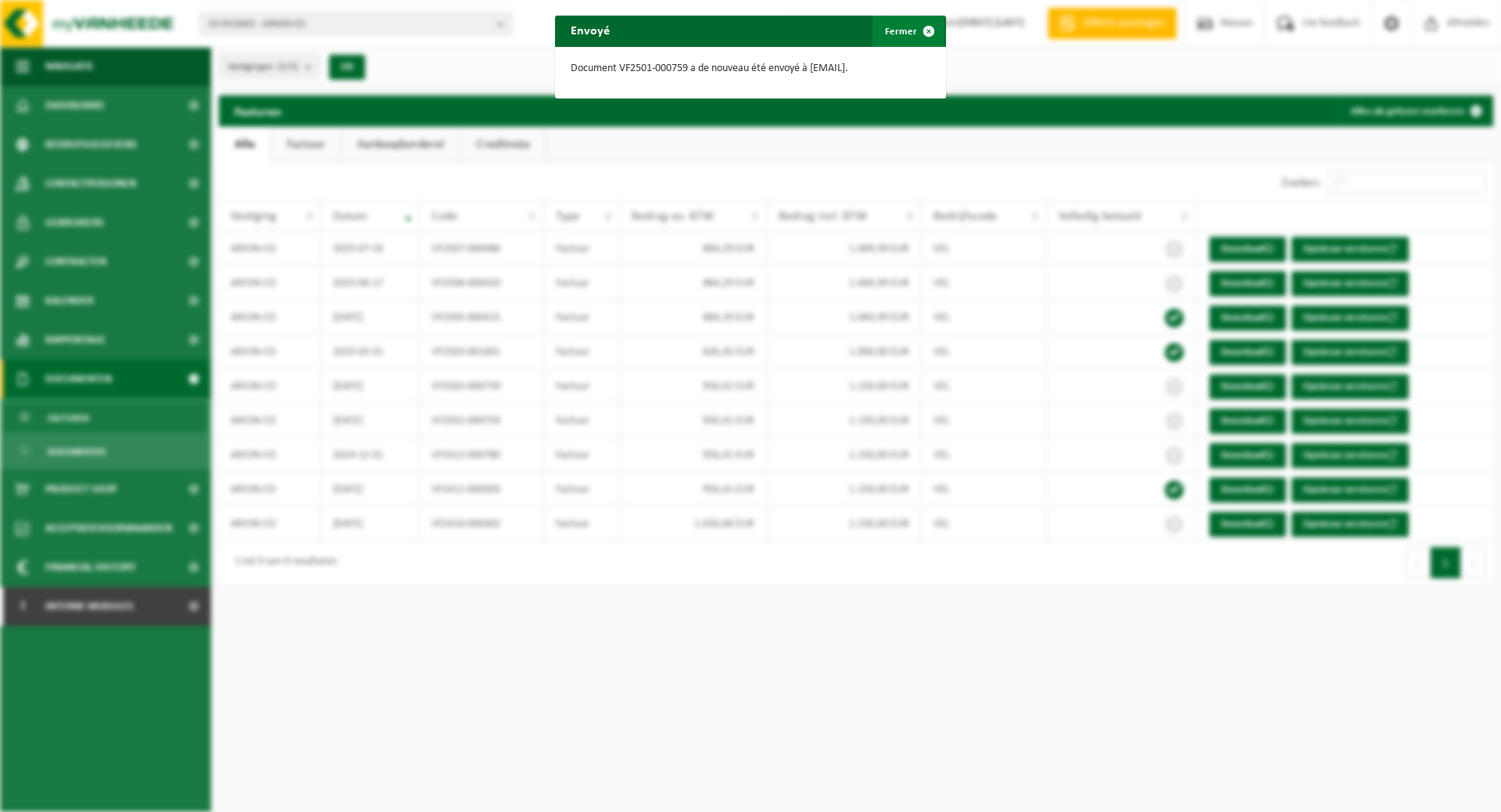 click at bounding box center [929, 31] 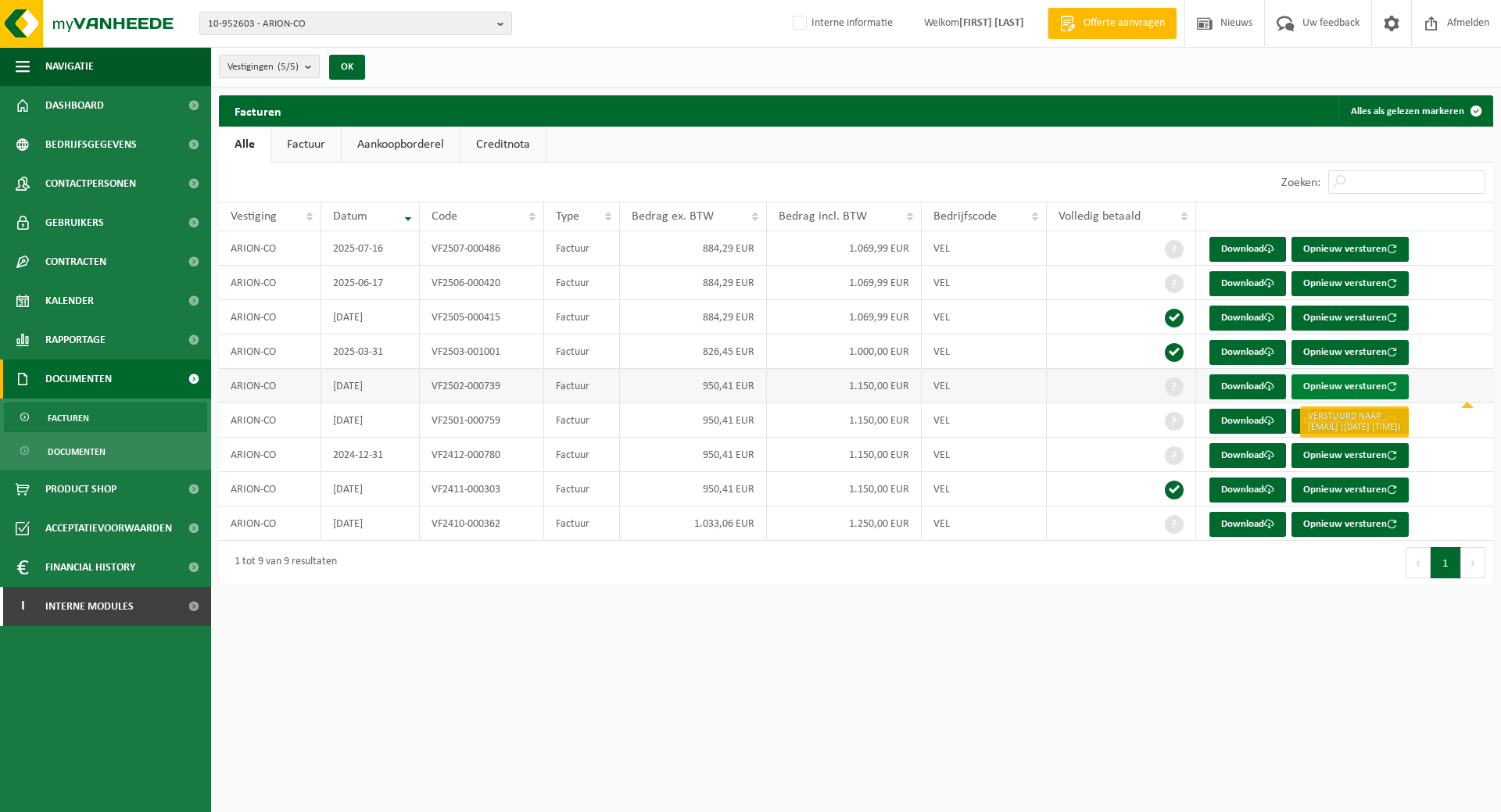 click on "Opnieuw versturen" at bounding box center (1350, 387) 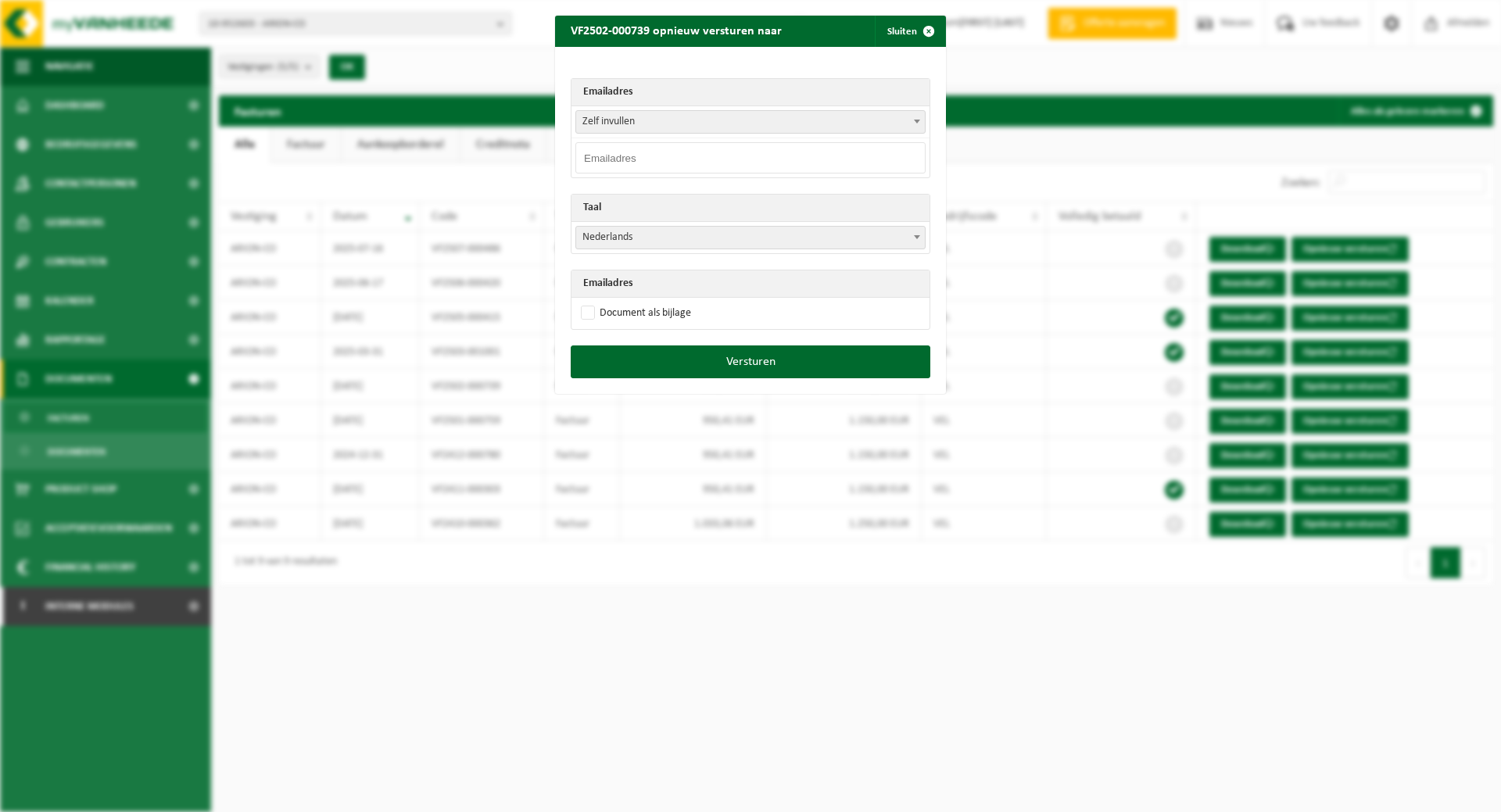 click at bounding box center [750, 158] 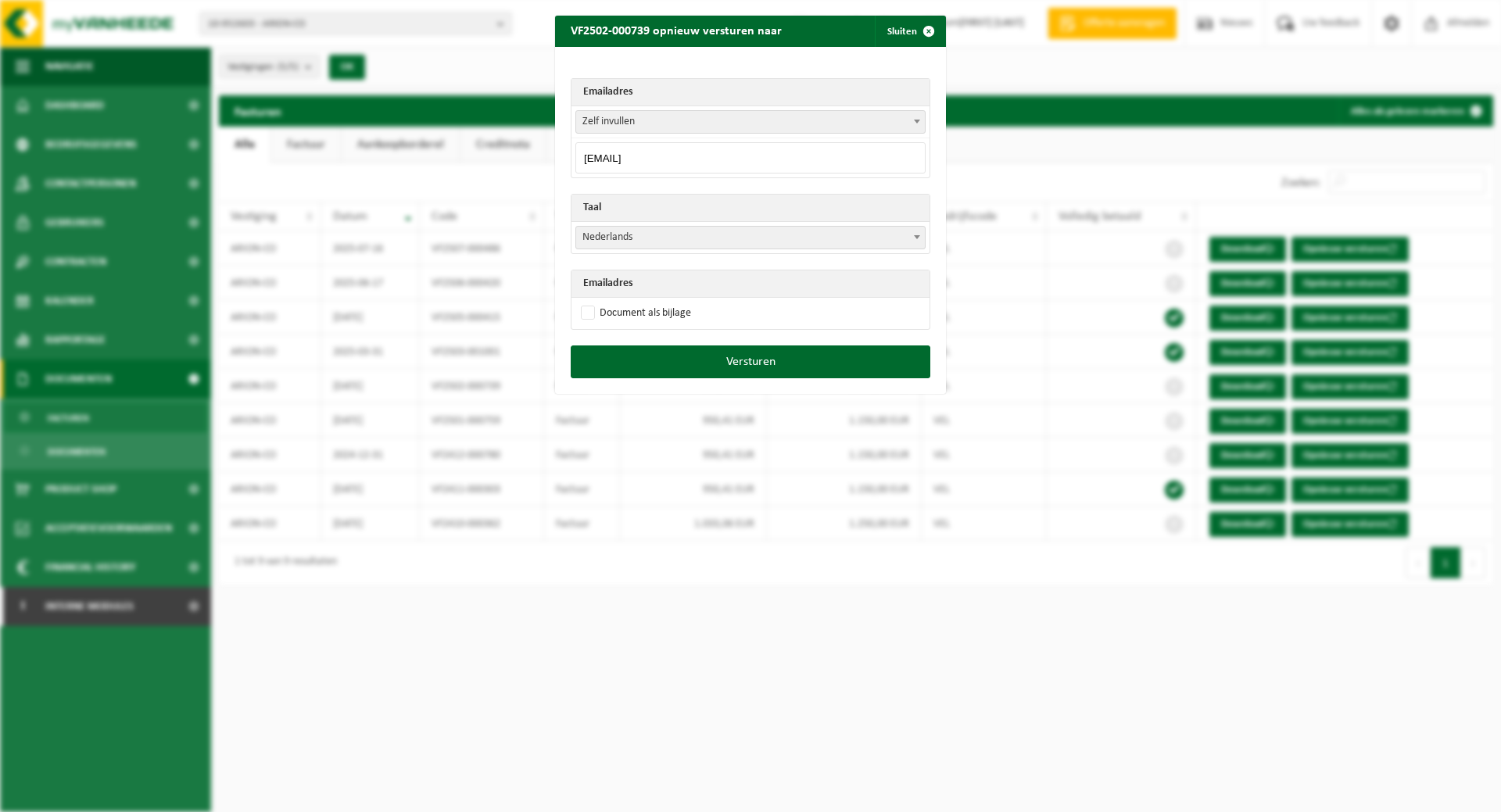 type on "[EMAIL]" 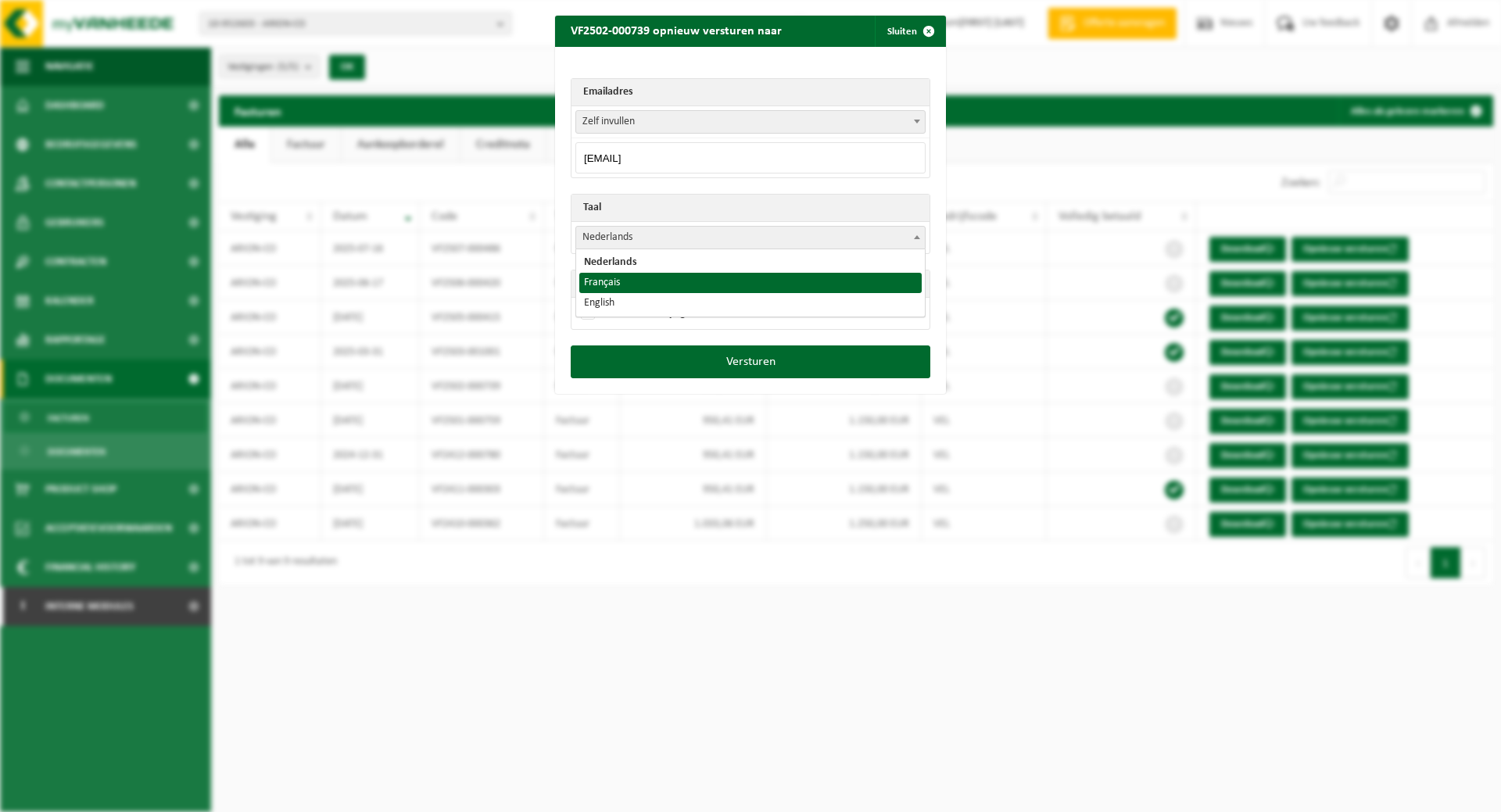 select on "fr" 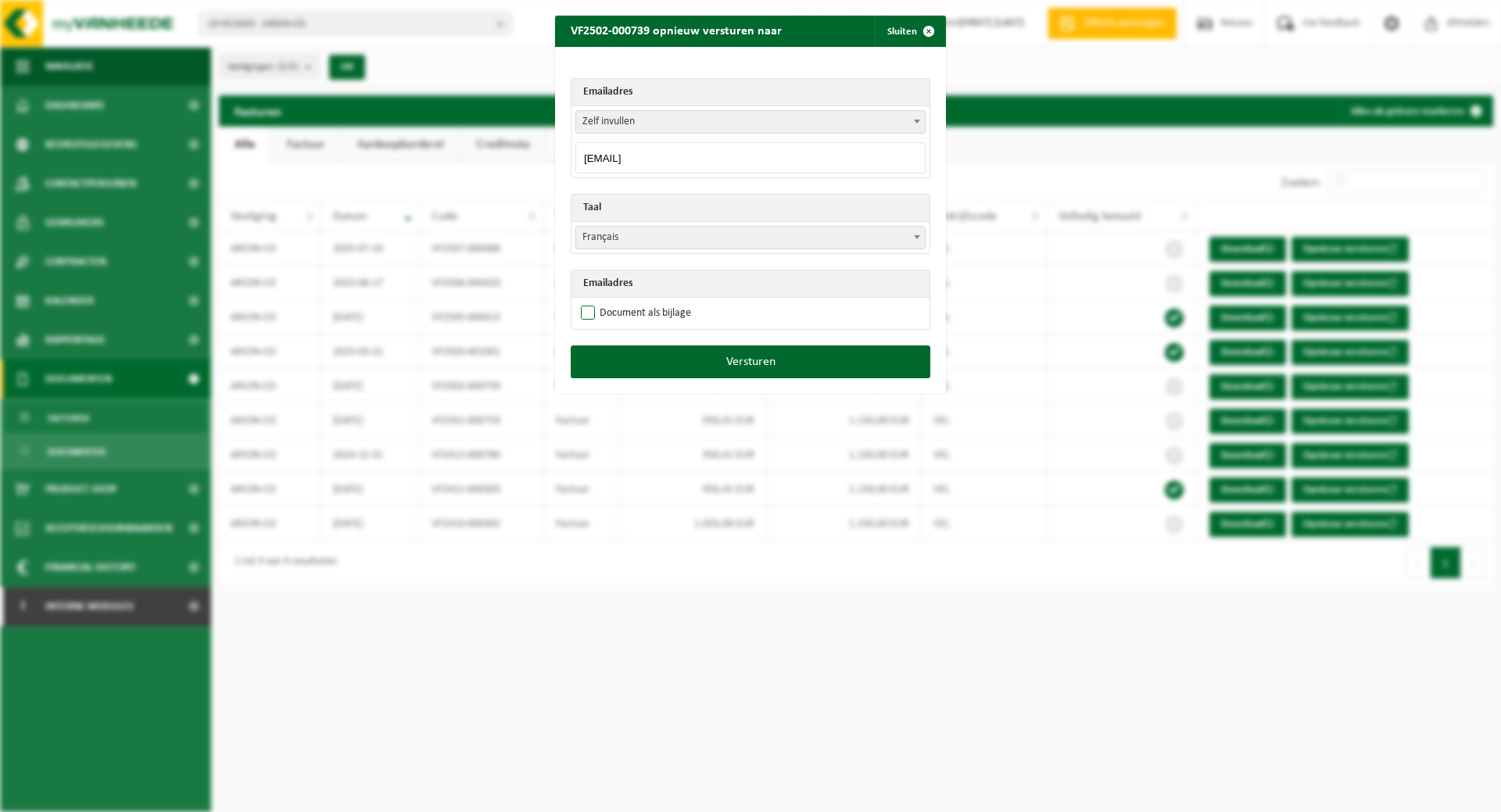 click on "Document als bijlage" at bounding box center [634, 313] 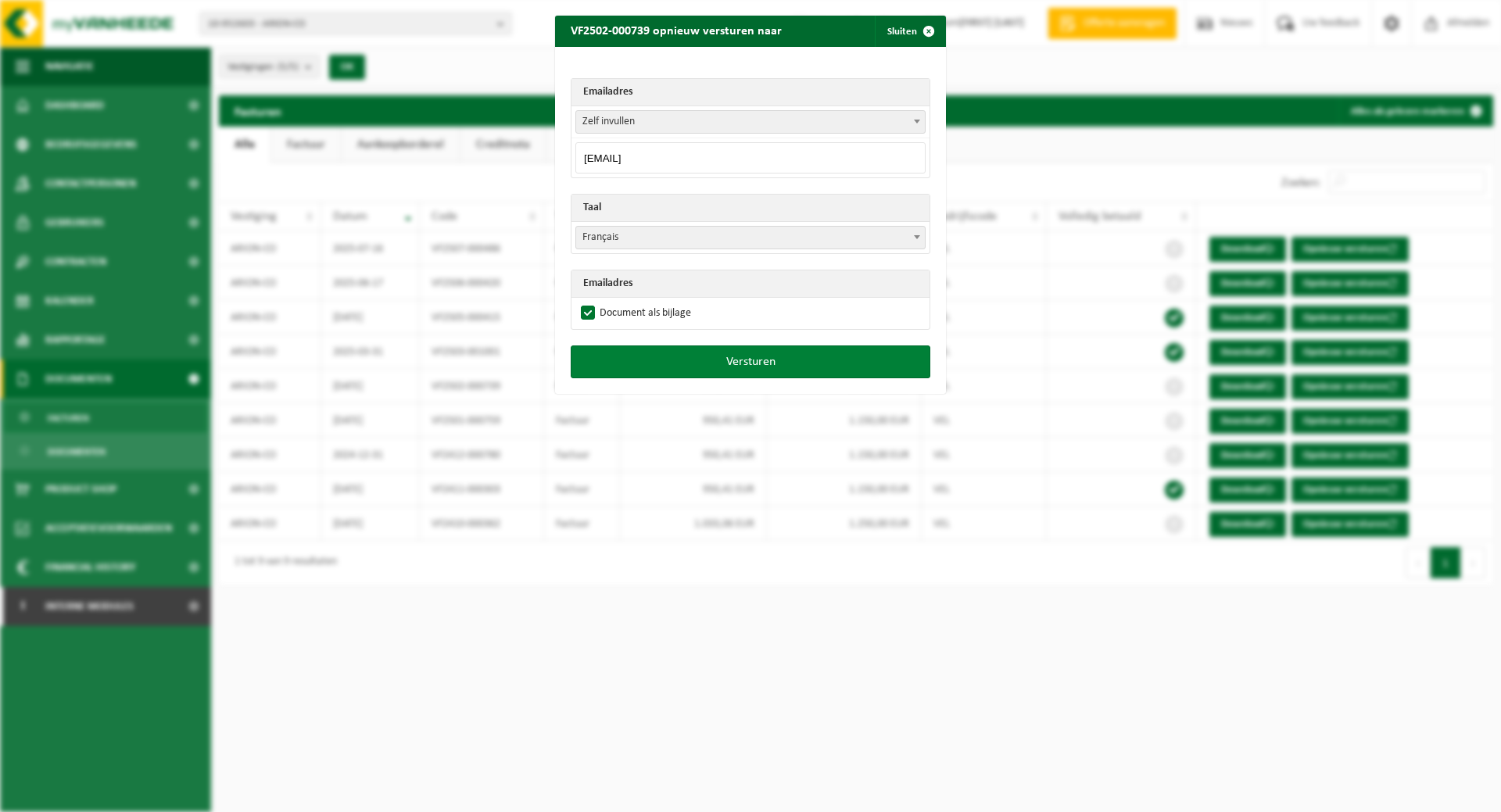 click on "Versturen" at bounding box center [750, 362] 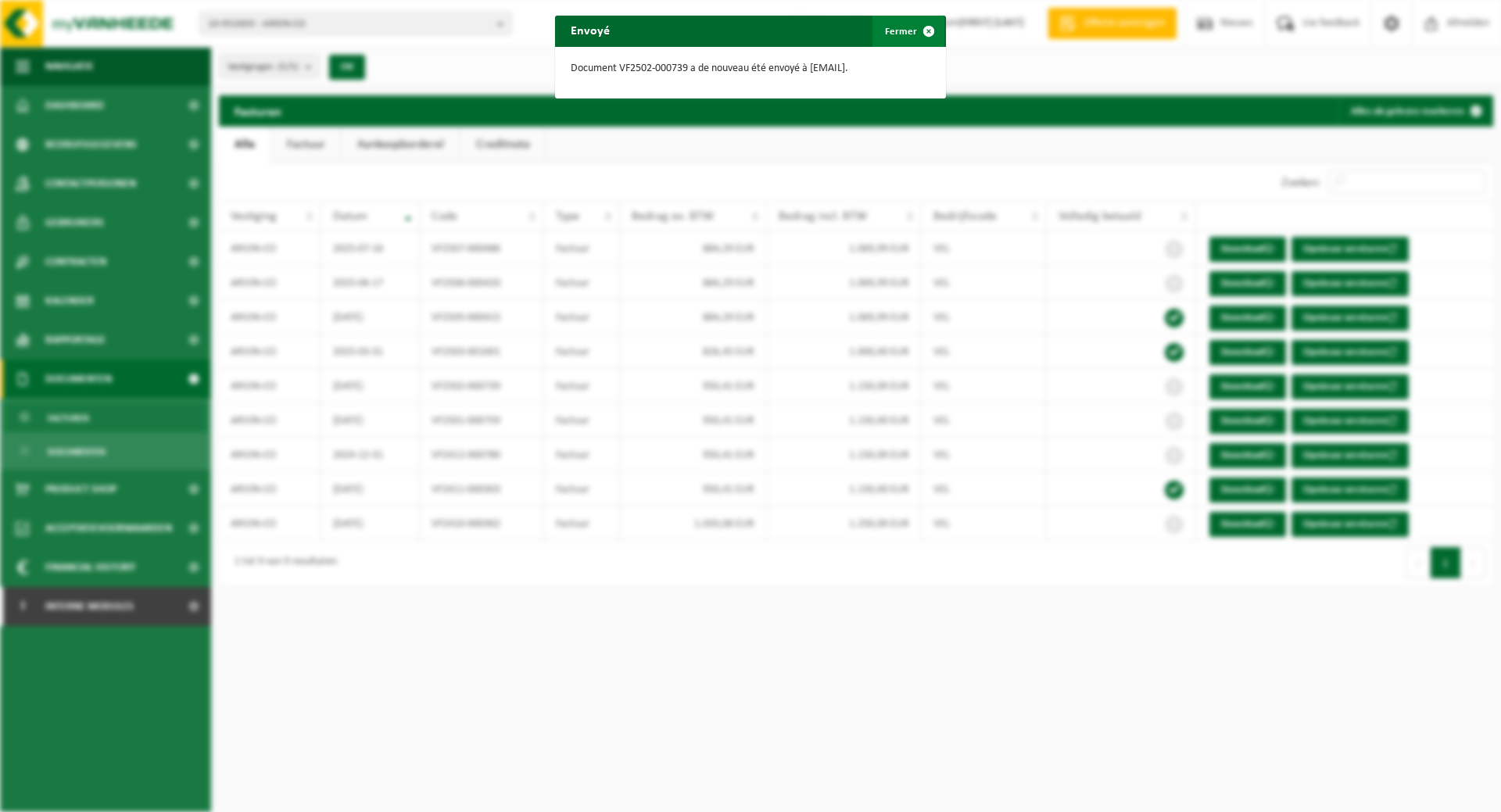 click at bounding box center (929, 31) 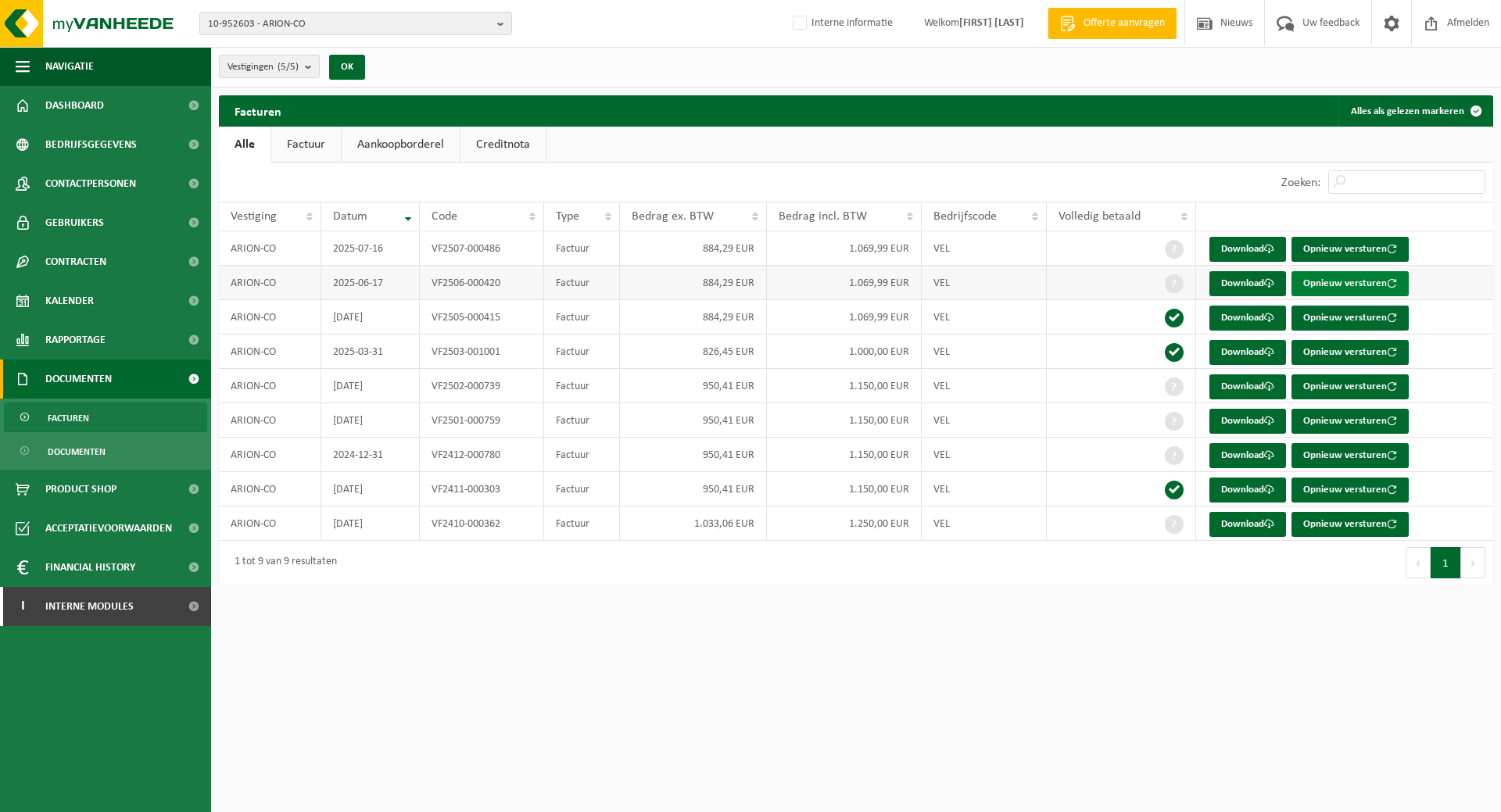 click on "Opnieuw versturen" at bounding box center (1350, 284) 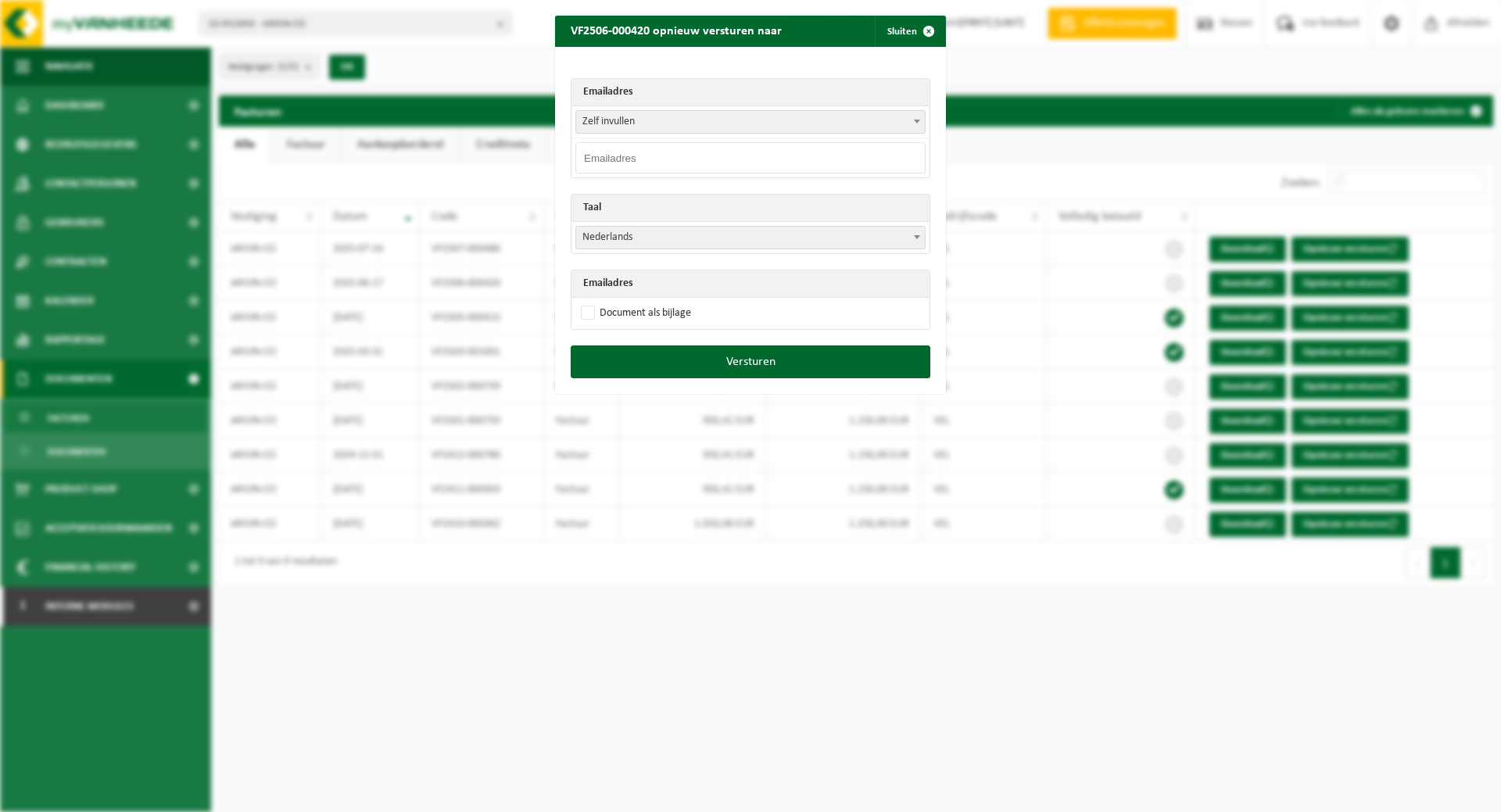 click at bounding box center (750, 158) 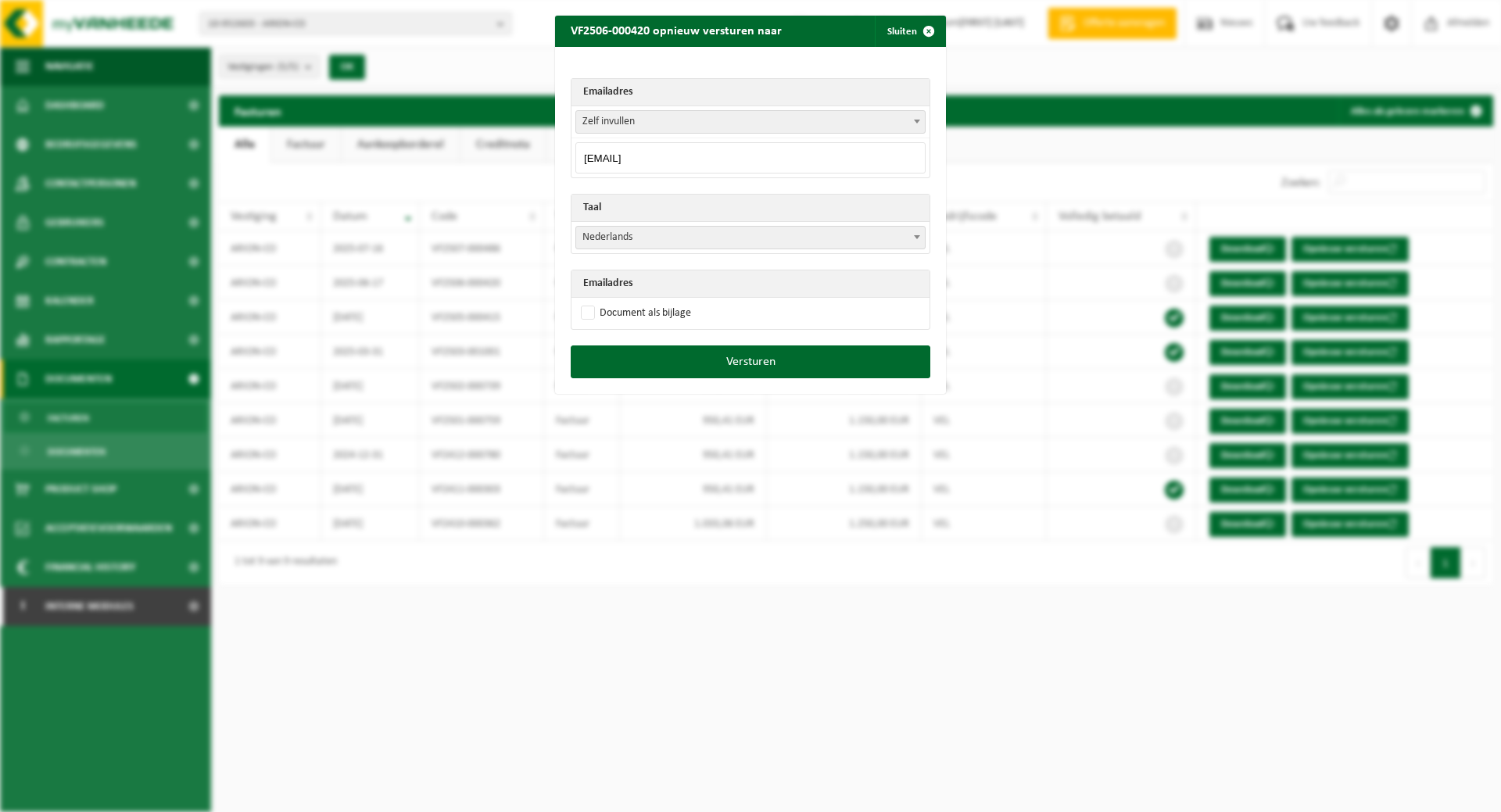 type on "[EMAIL]" 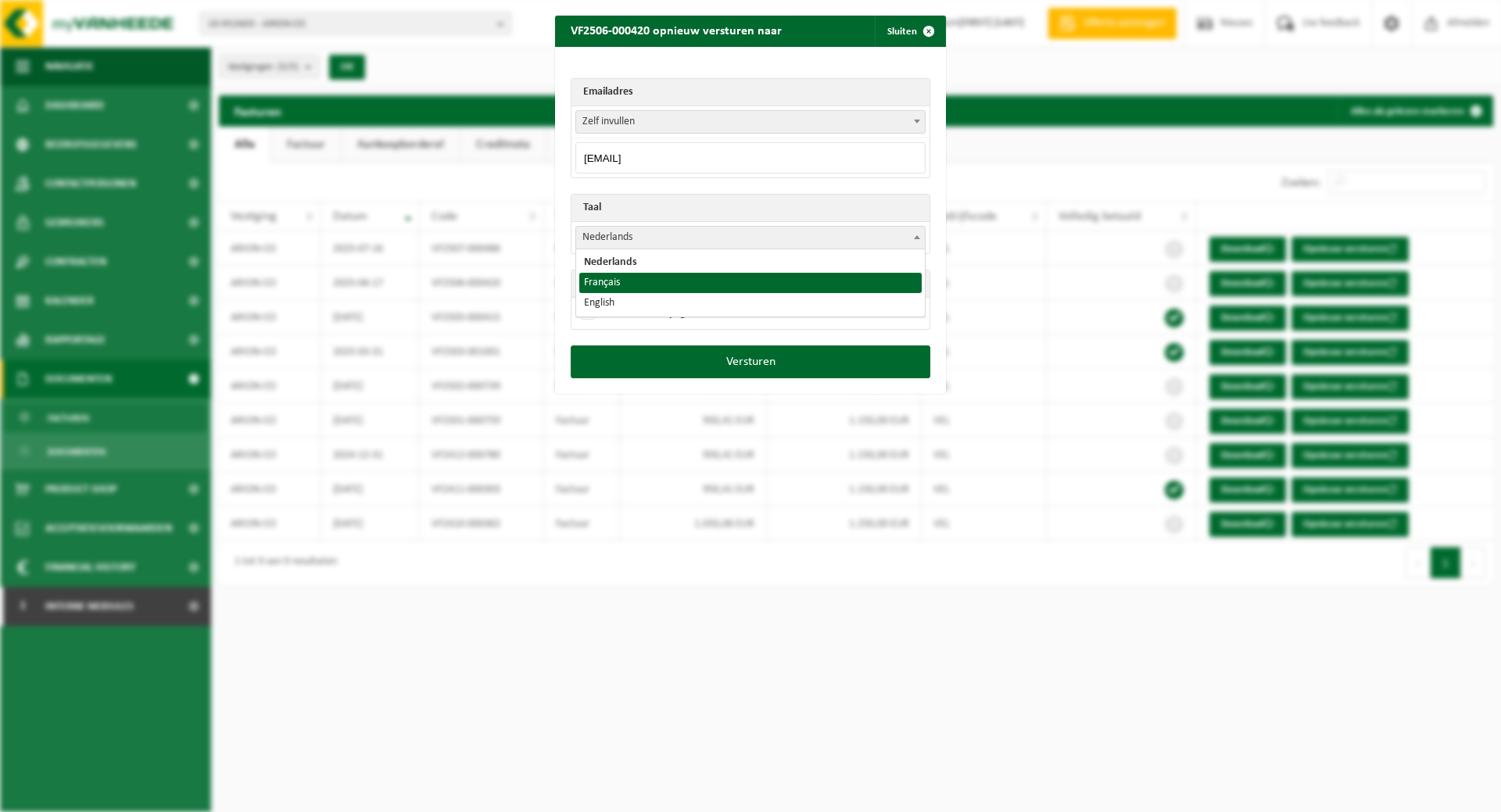 select on "fr" 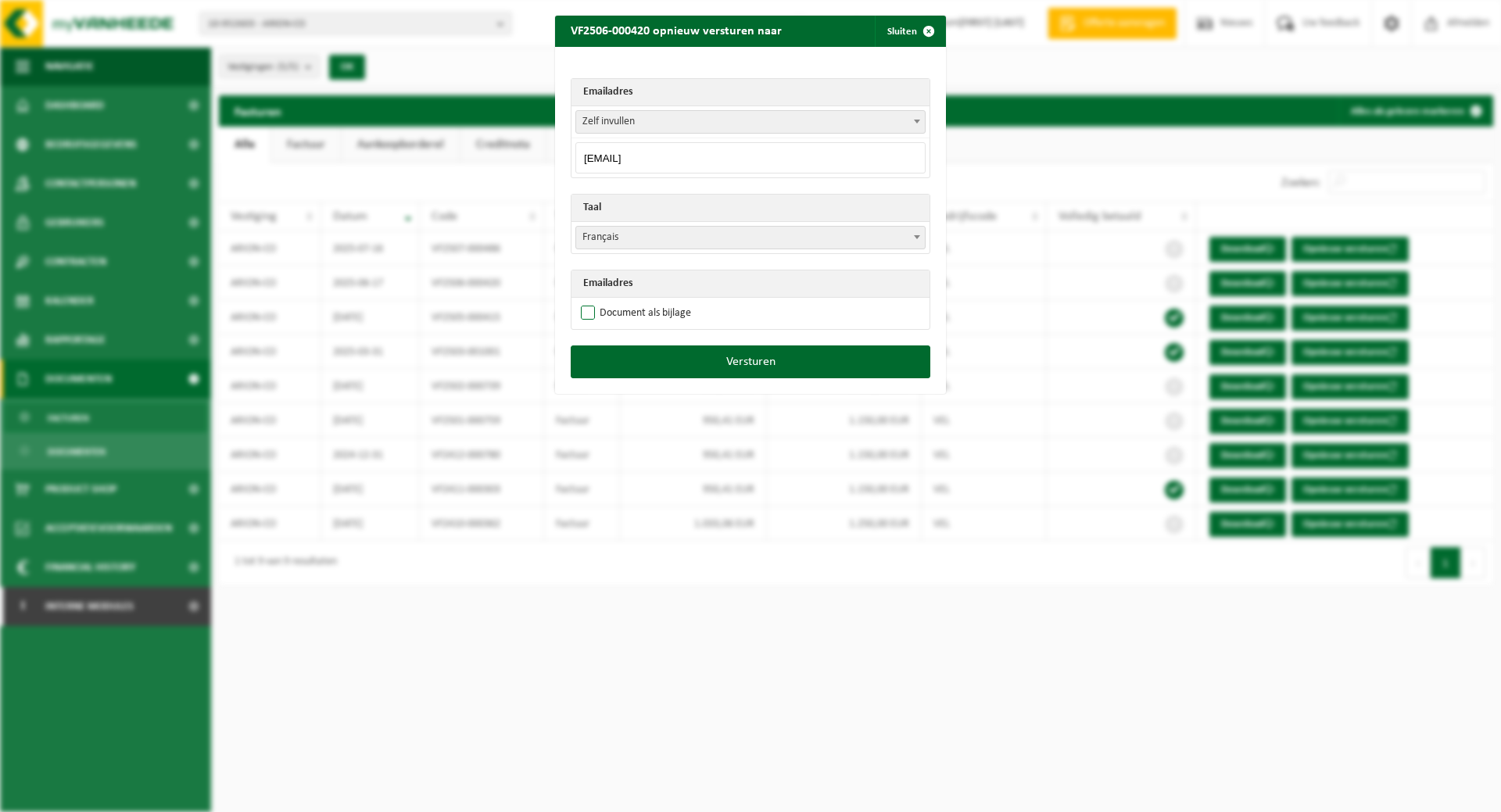 click on "Document als bijlage" at bounding box center (634, 313) 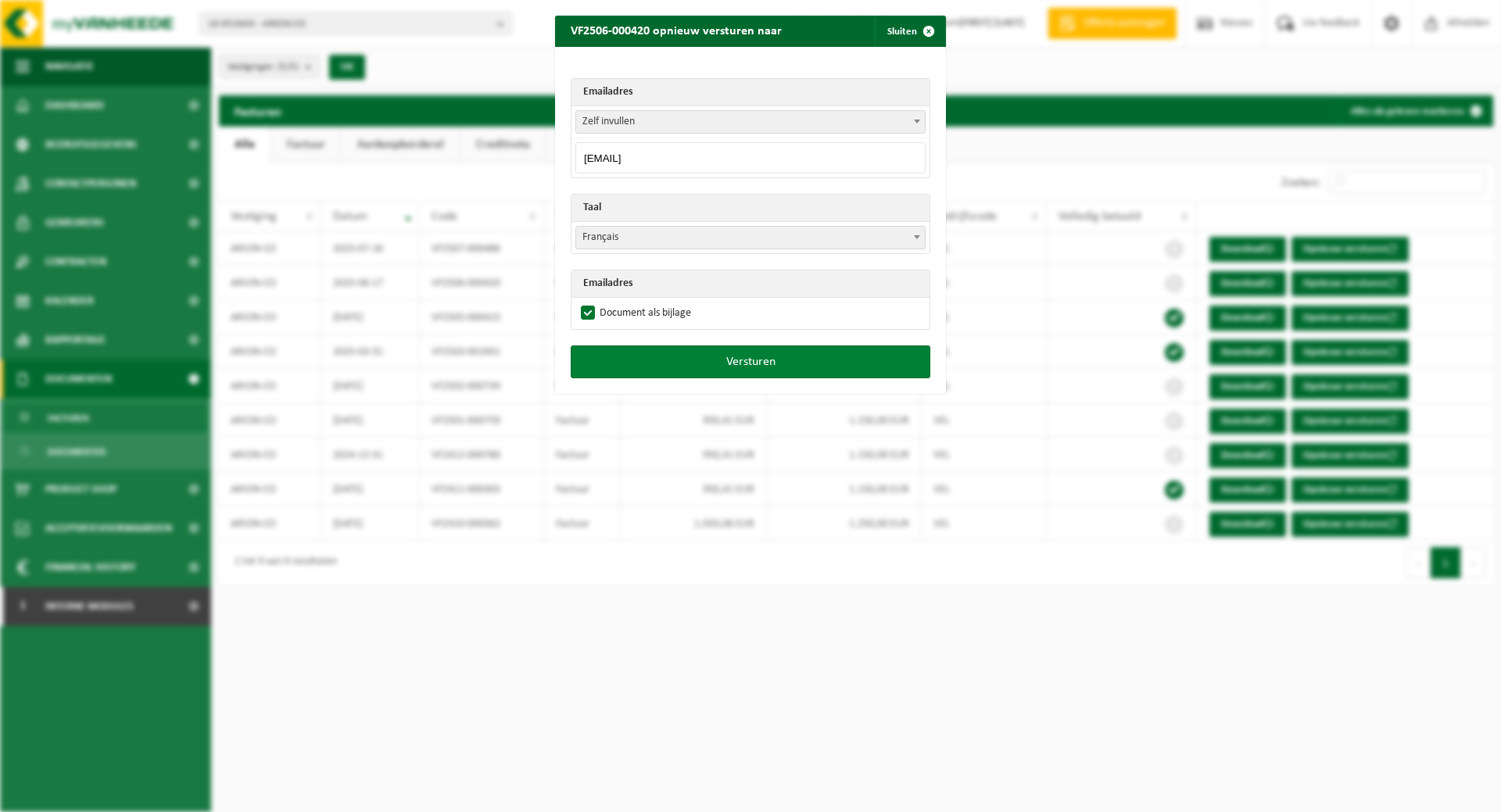 click on "Versturen" at bounding box center [750, 362] 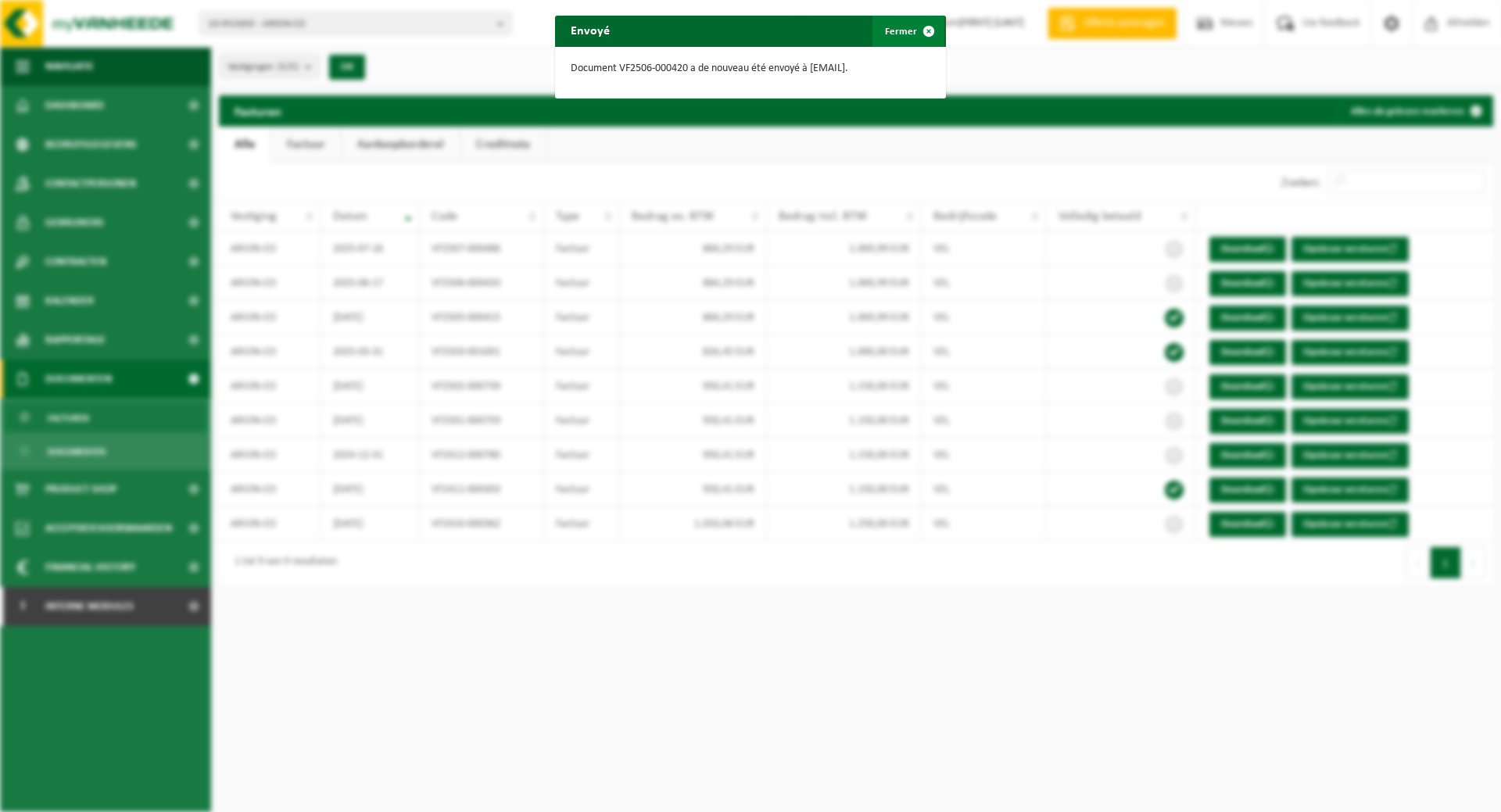 click at bounding box center (929, 31) 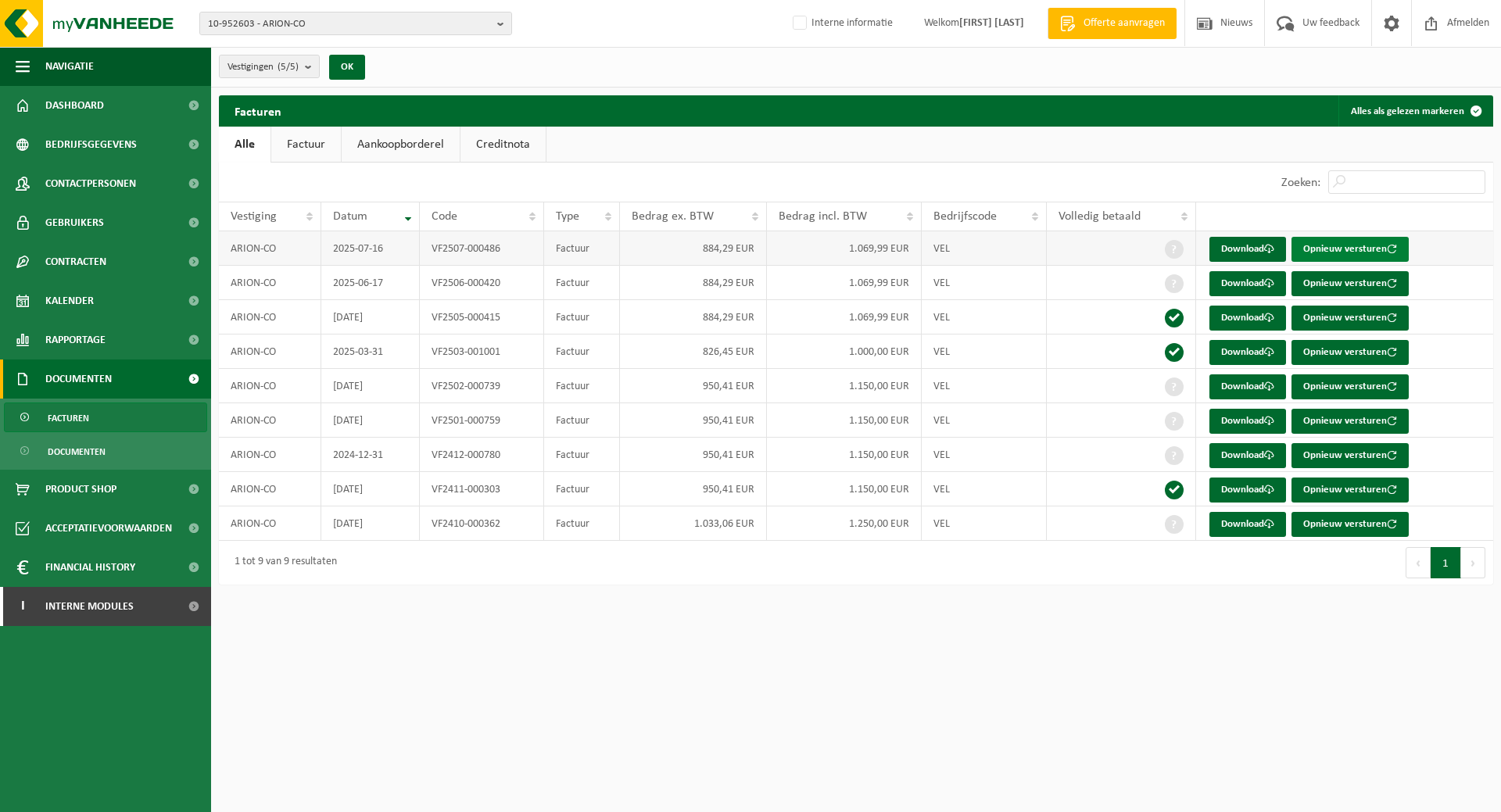 click on "Opnieuw versturen" at bounding box center (1350, 249) 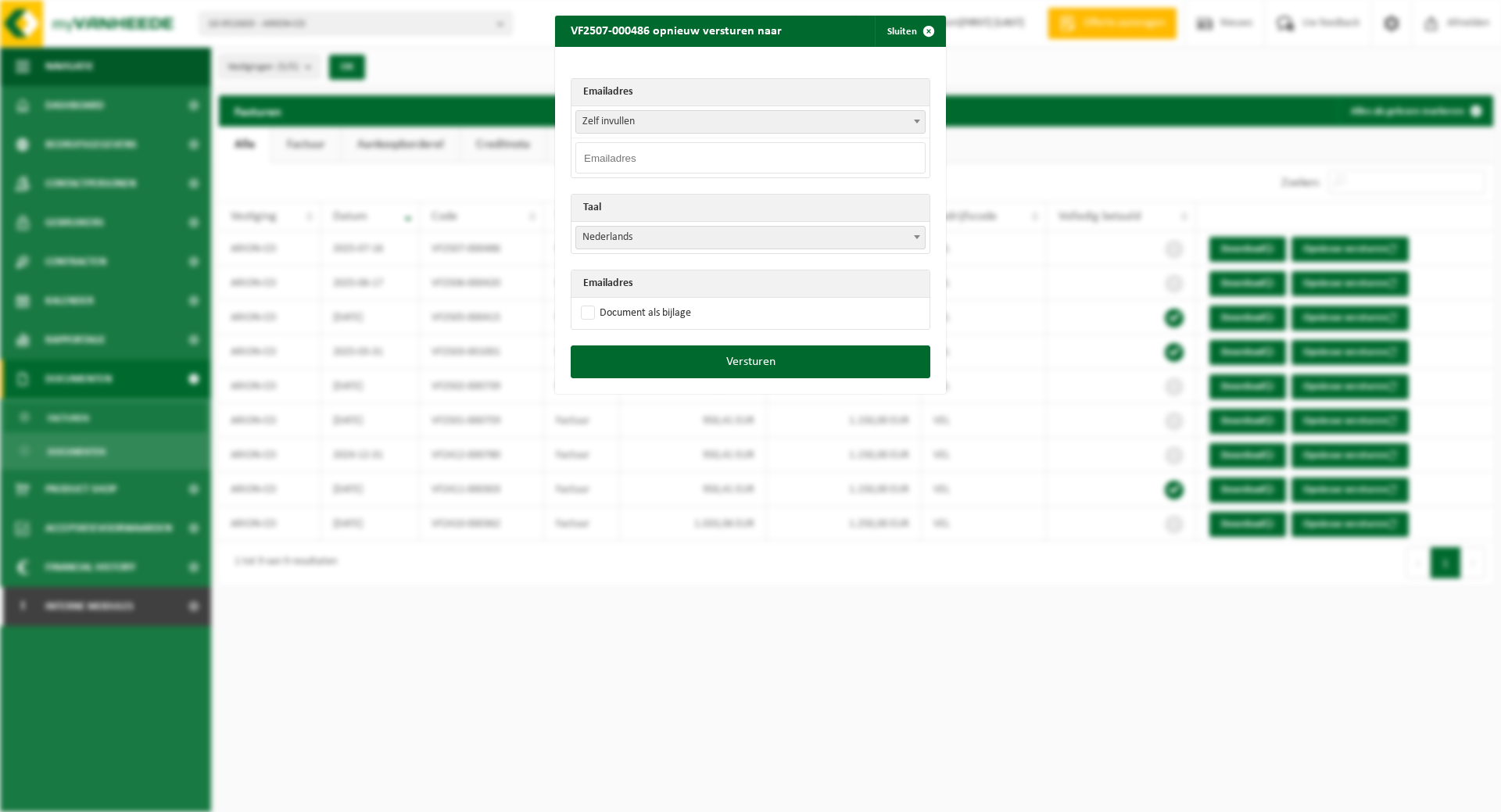 click at bounding box center [750, 158] 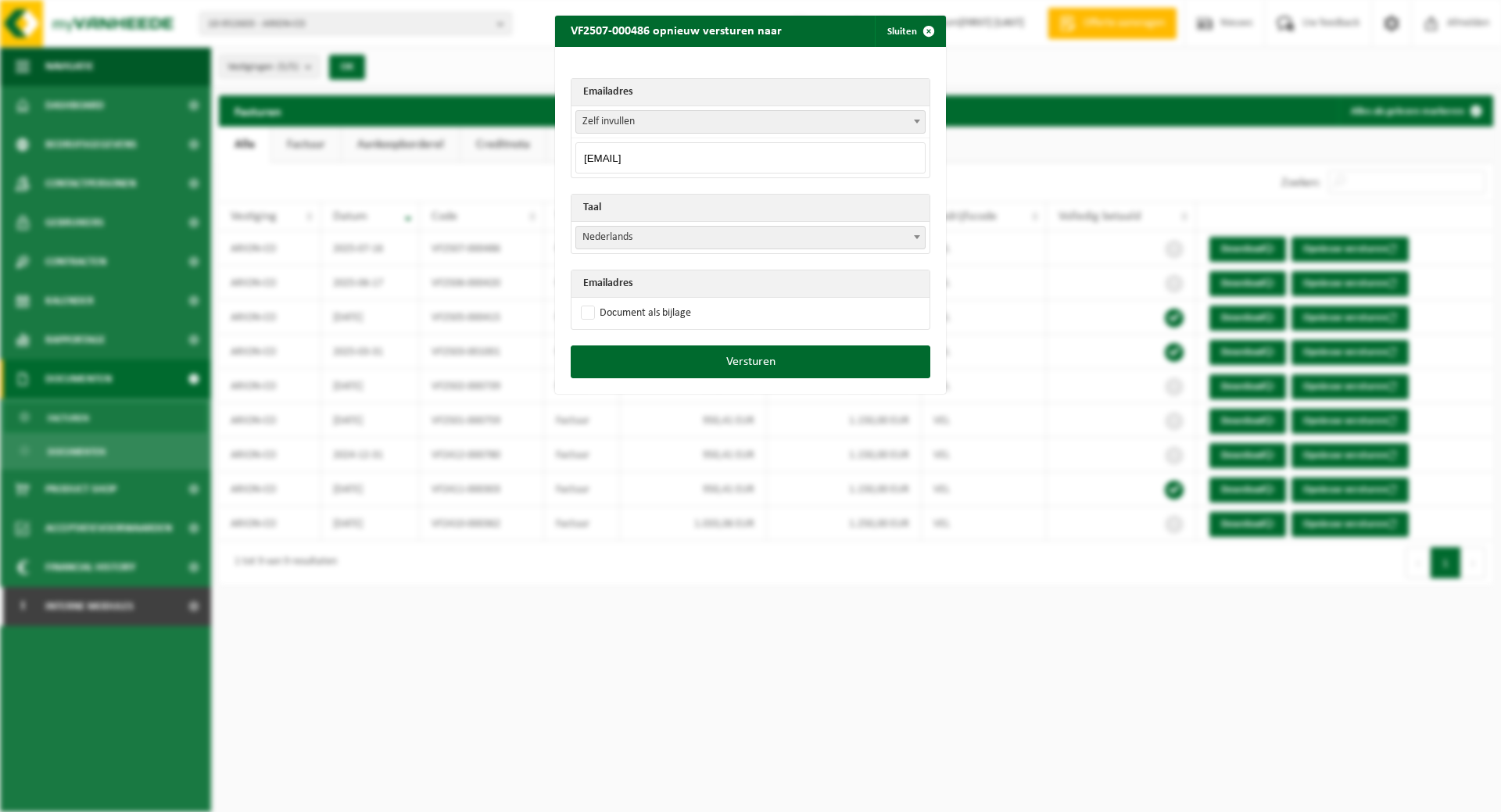 type on "[EMAIL]" 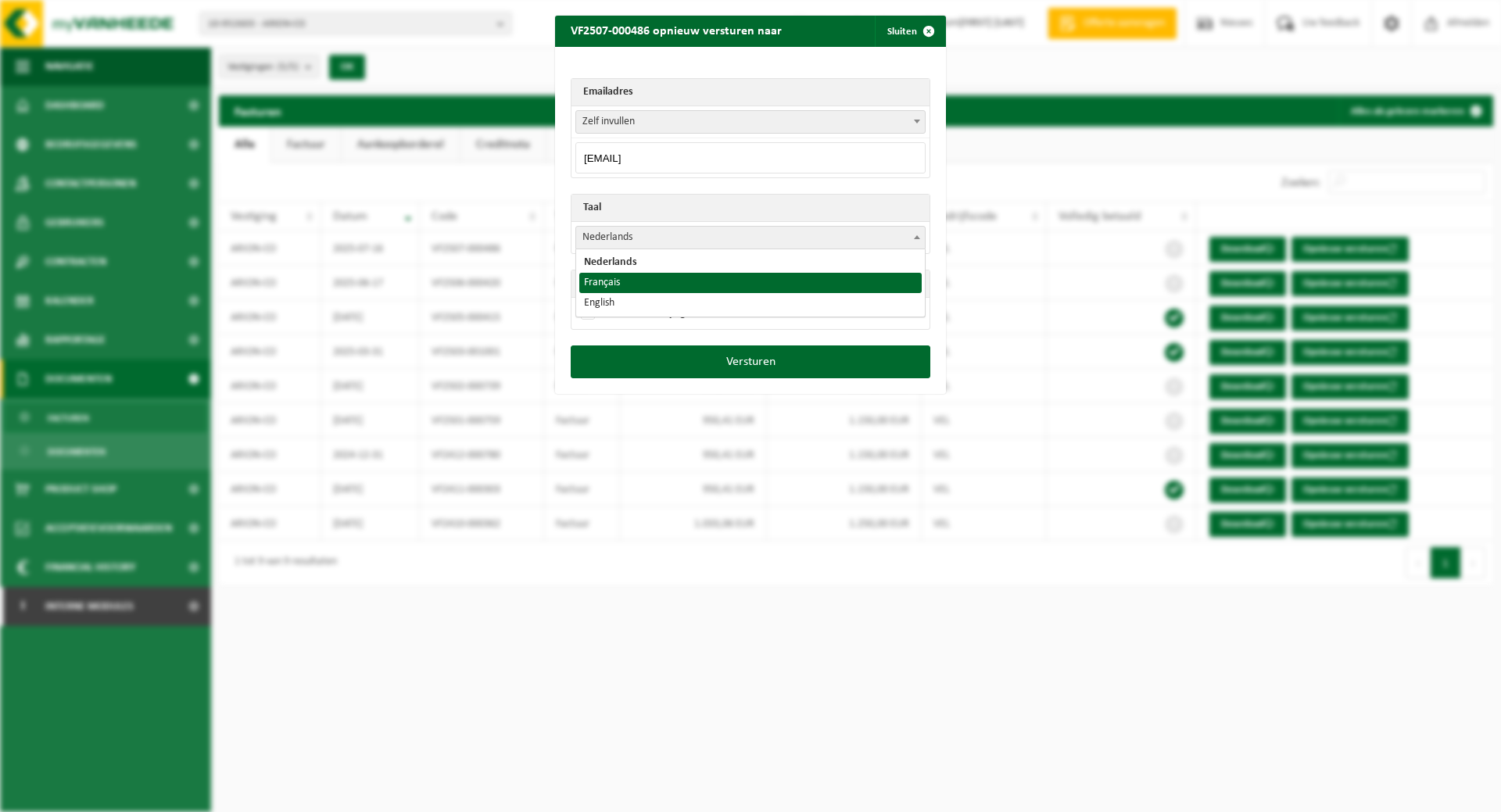 select on "fr" 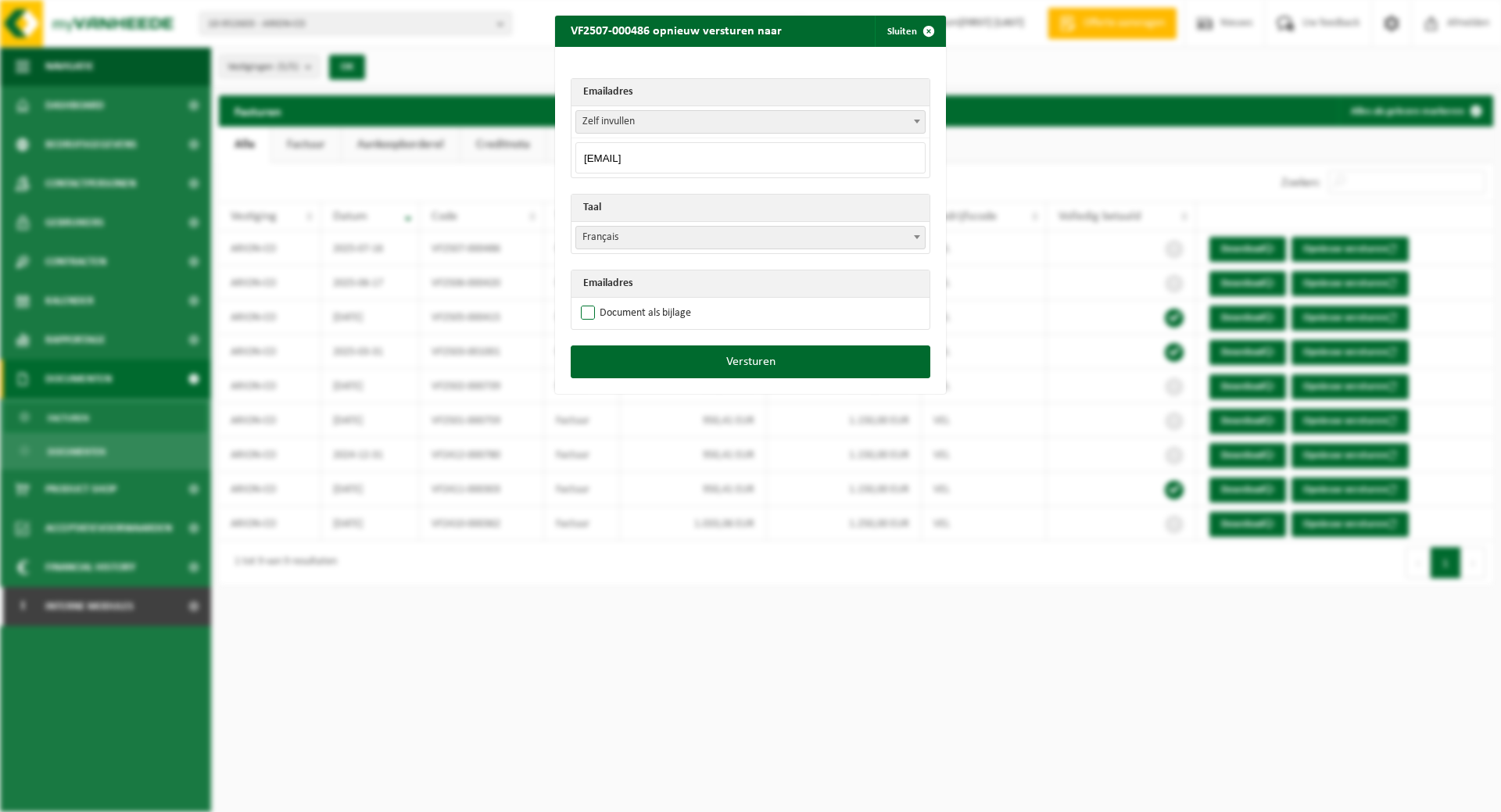 click on "Document als bijlage" at bounding box center (634, 313) 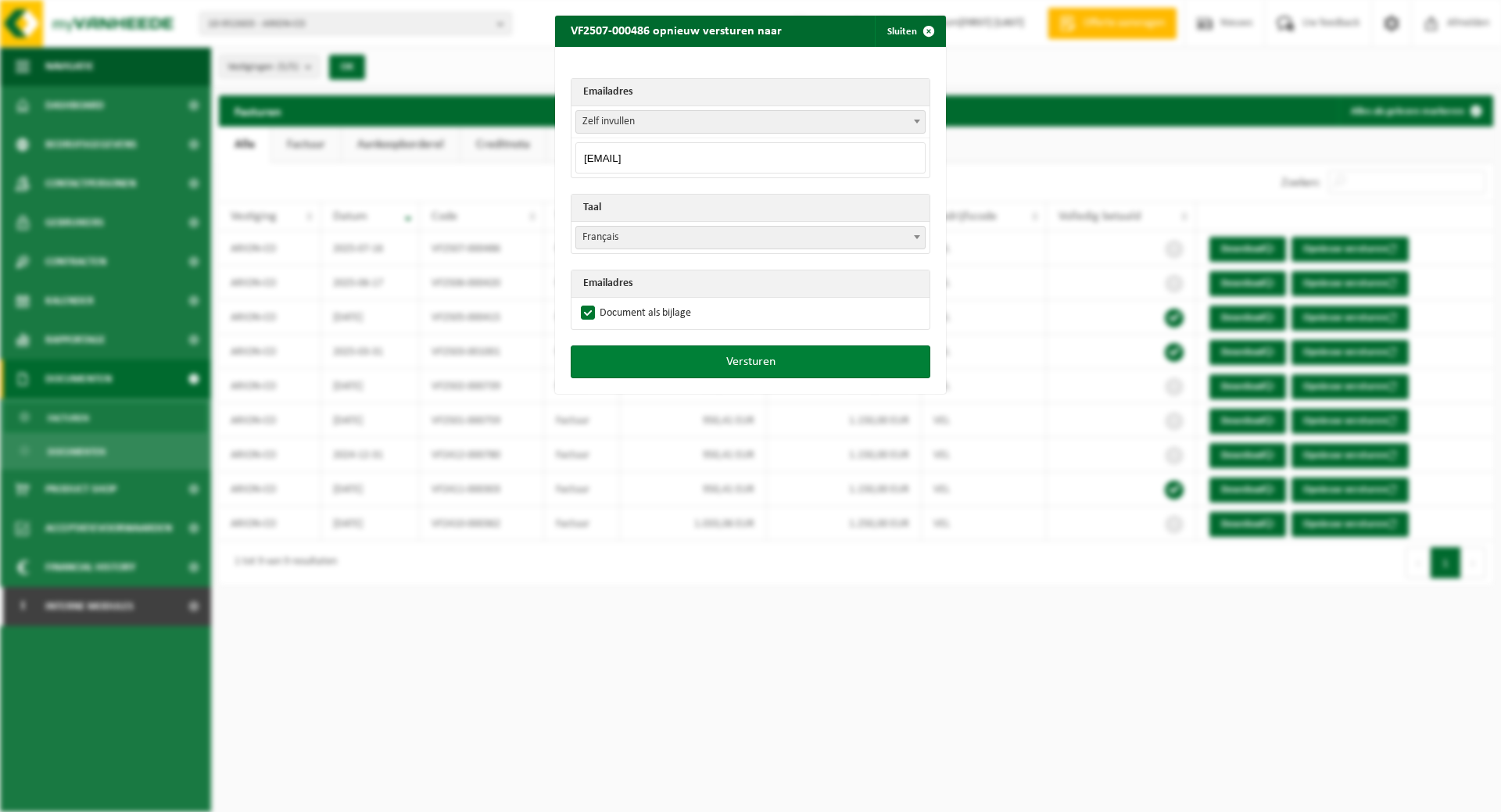 click on "Versturen" at bounding box center (750, 362) 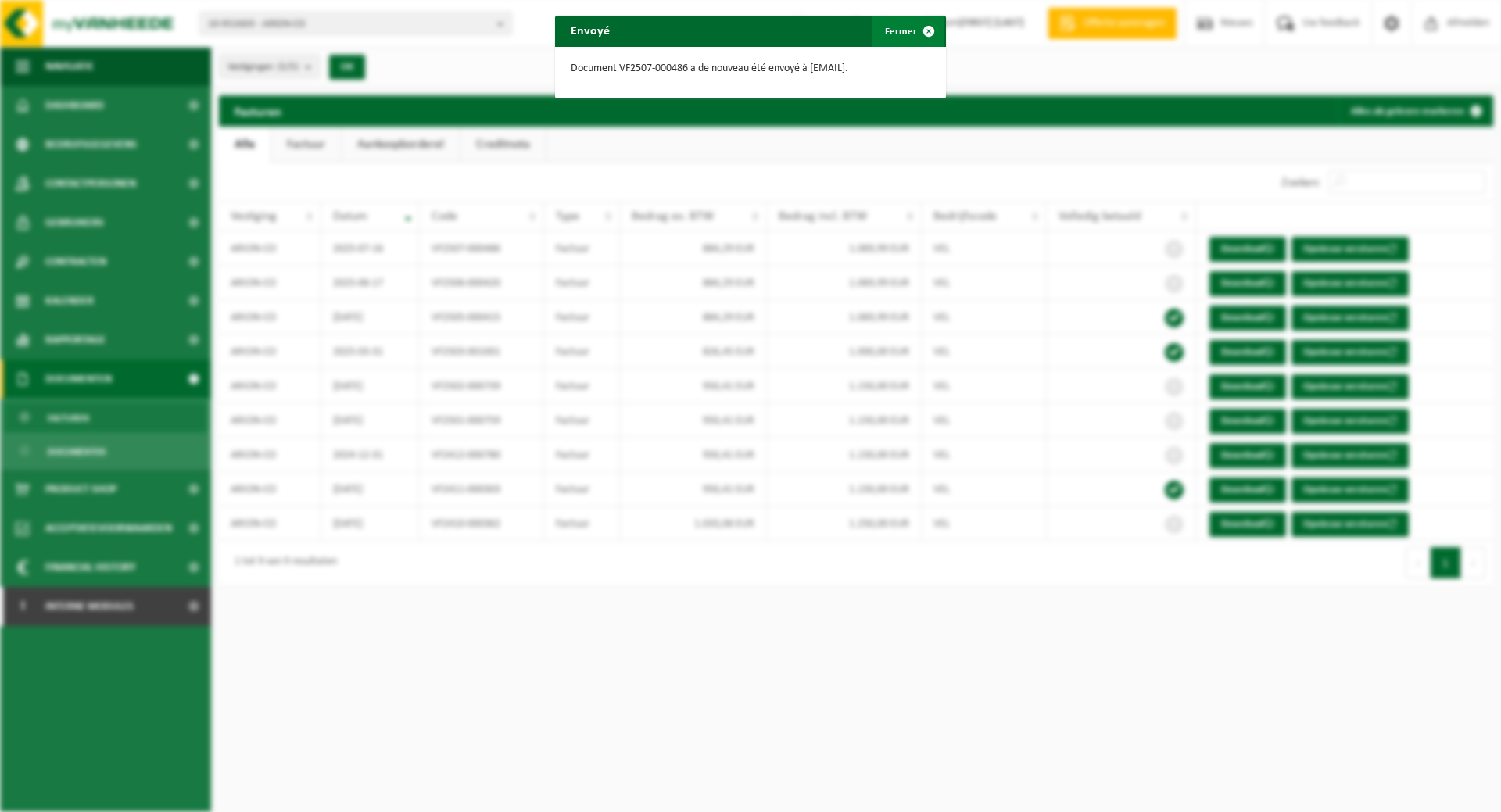click at bounding box center (929, 31) 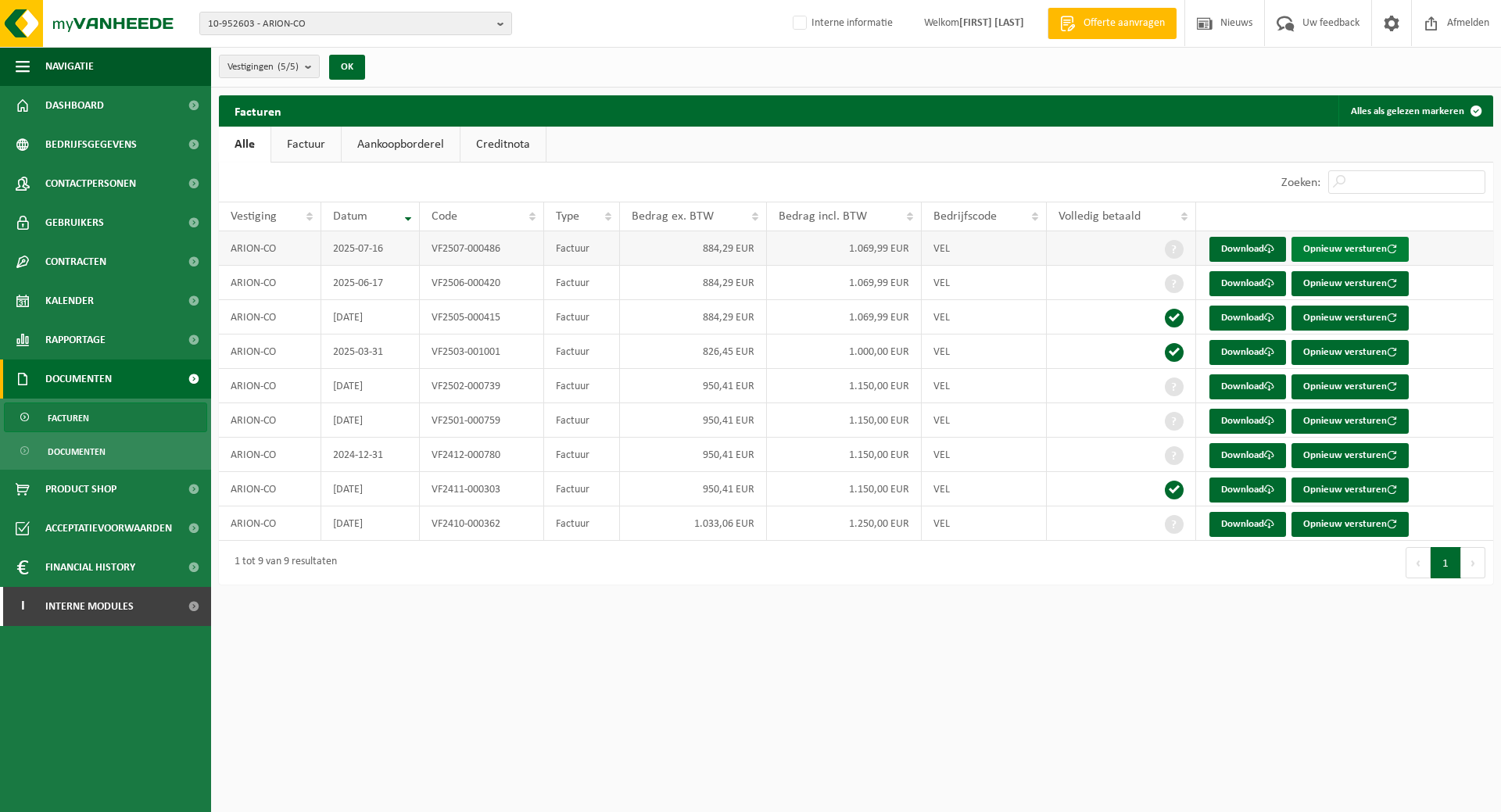 click on "Opnieuw versturen" at bounding box center (1350, 249) 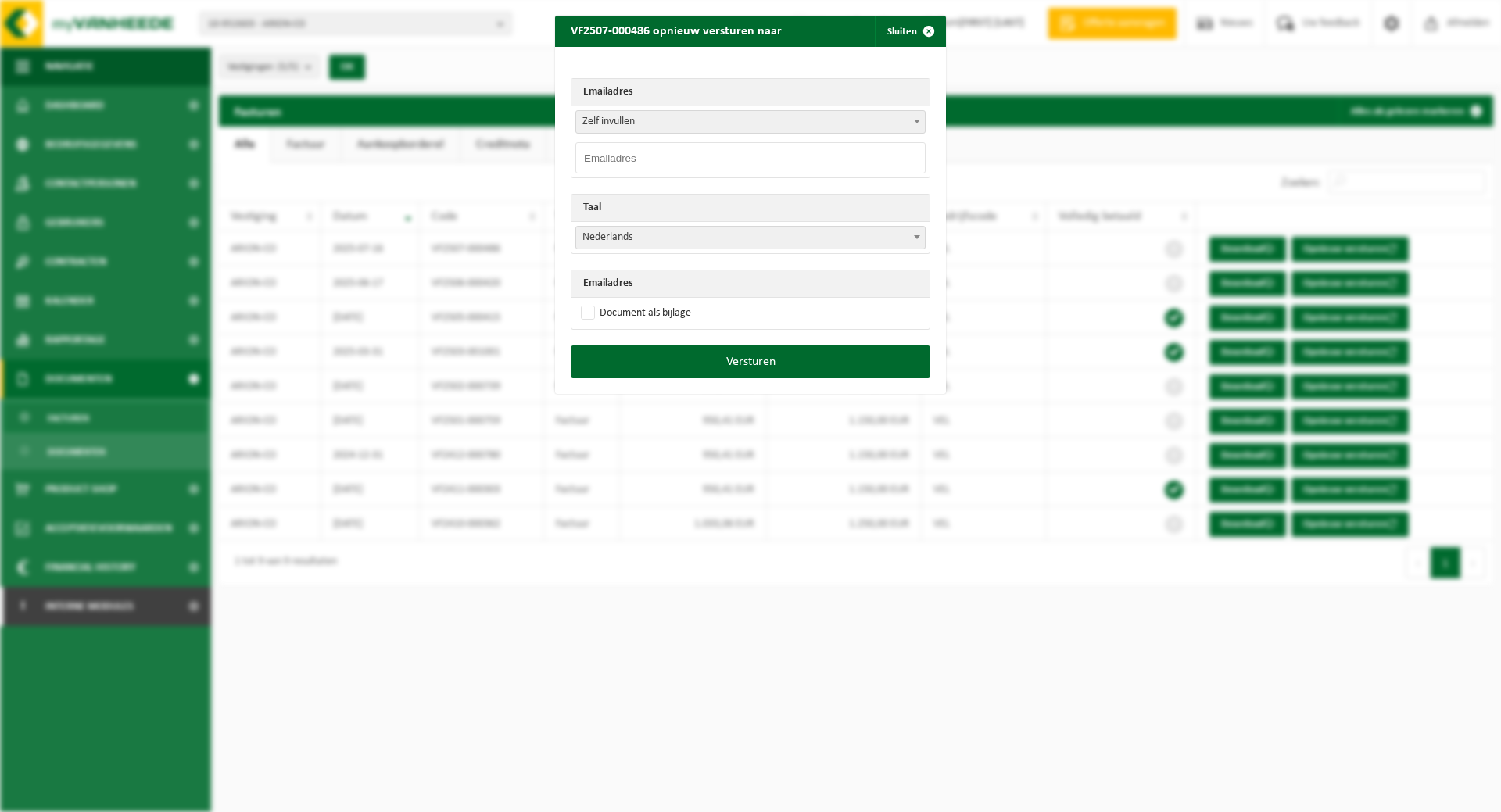 click at bounding box center [917, 121] 